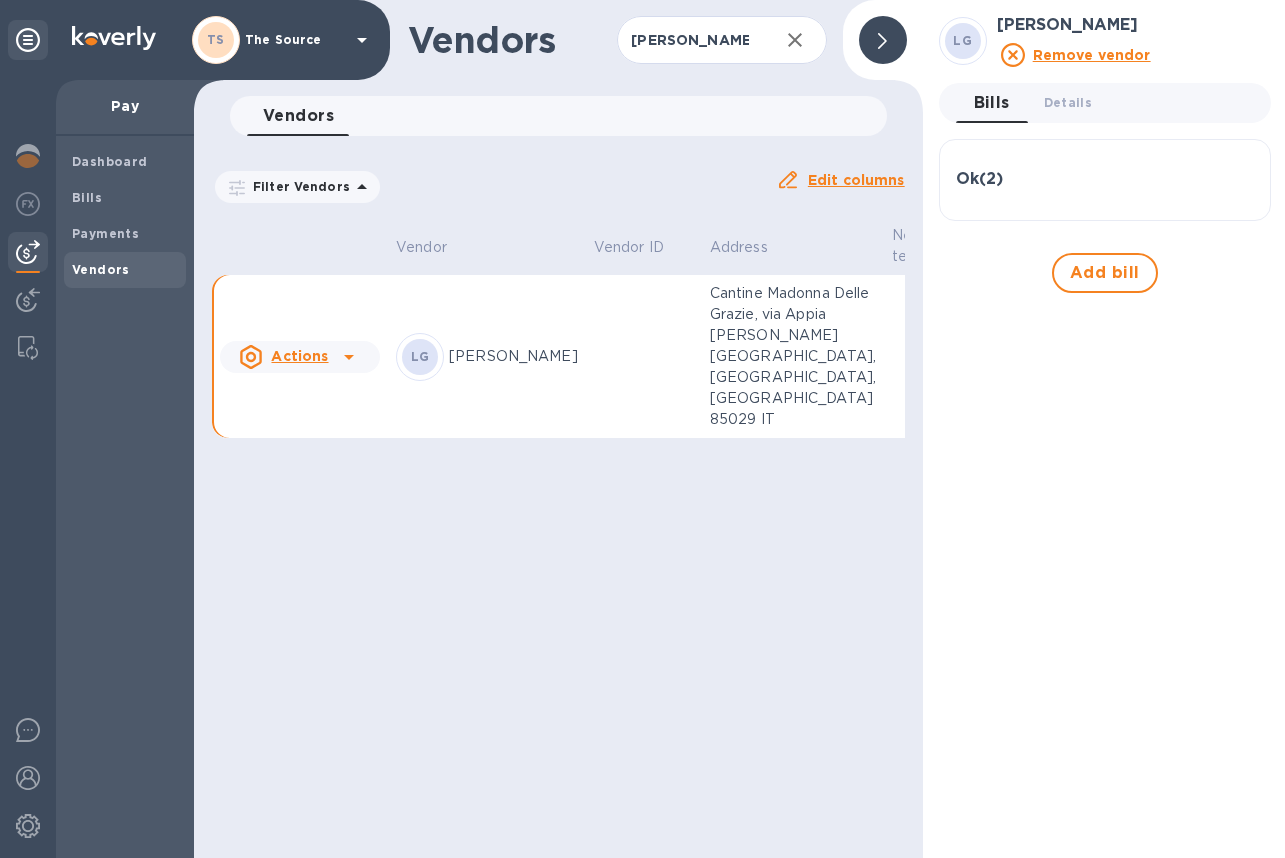 scroll, scrollTop: 0, scrollLeft: 0, axis: both 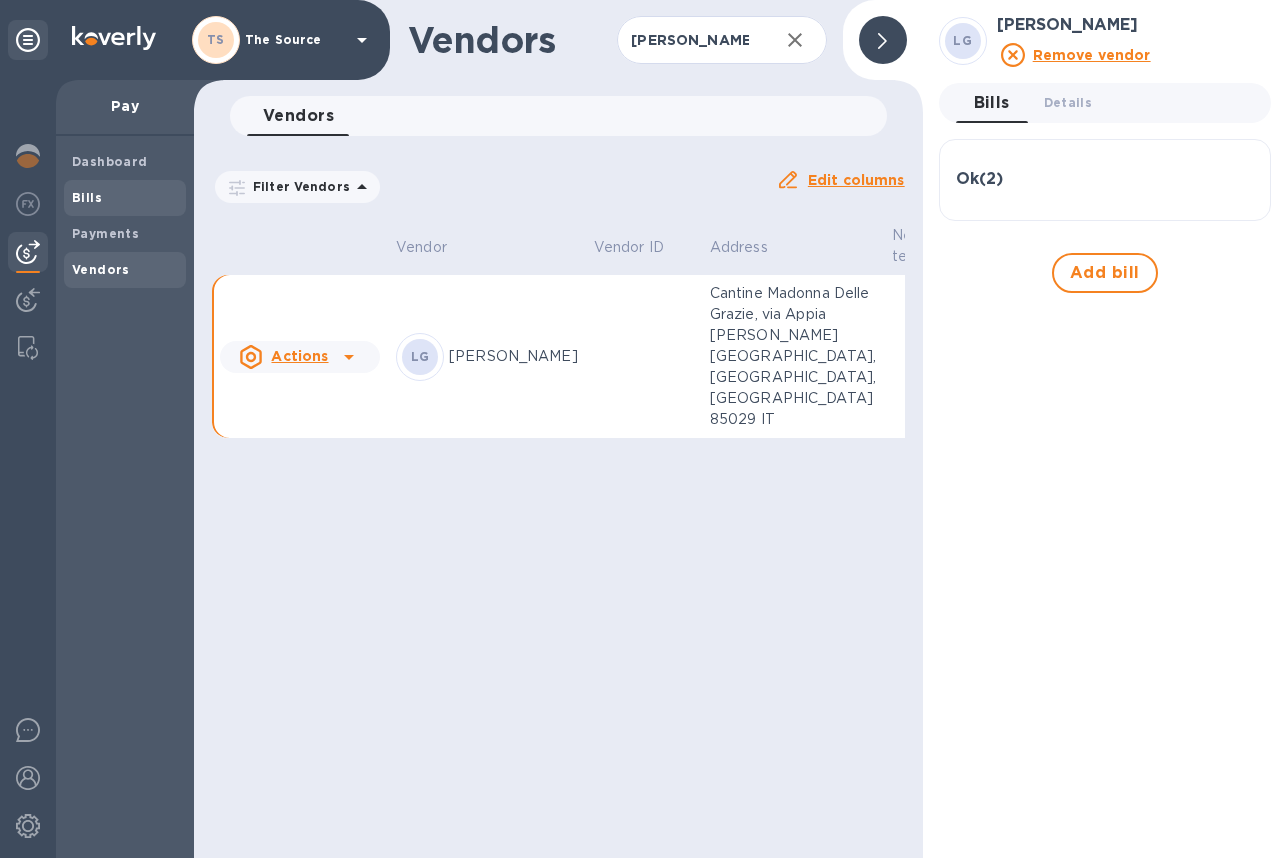 click on "Bills" at bounding box center (125, 198) 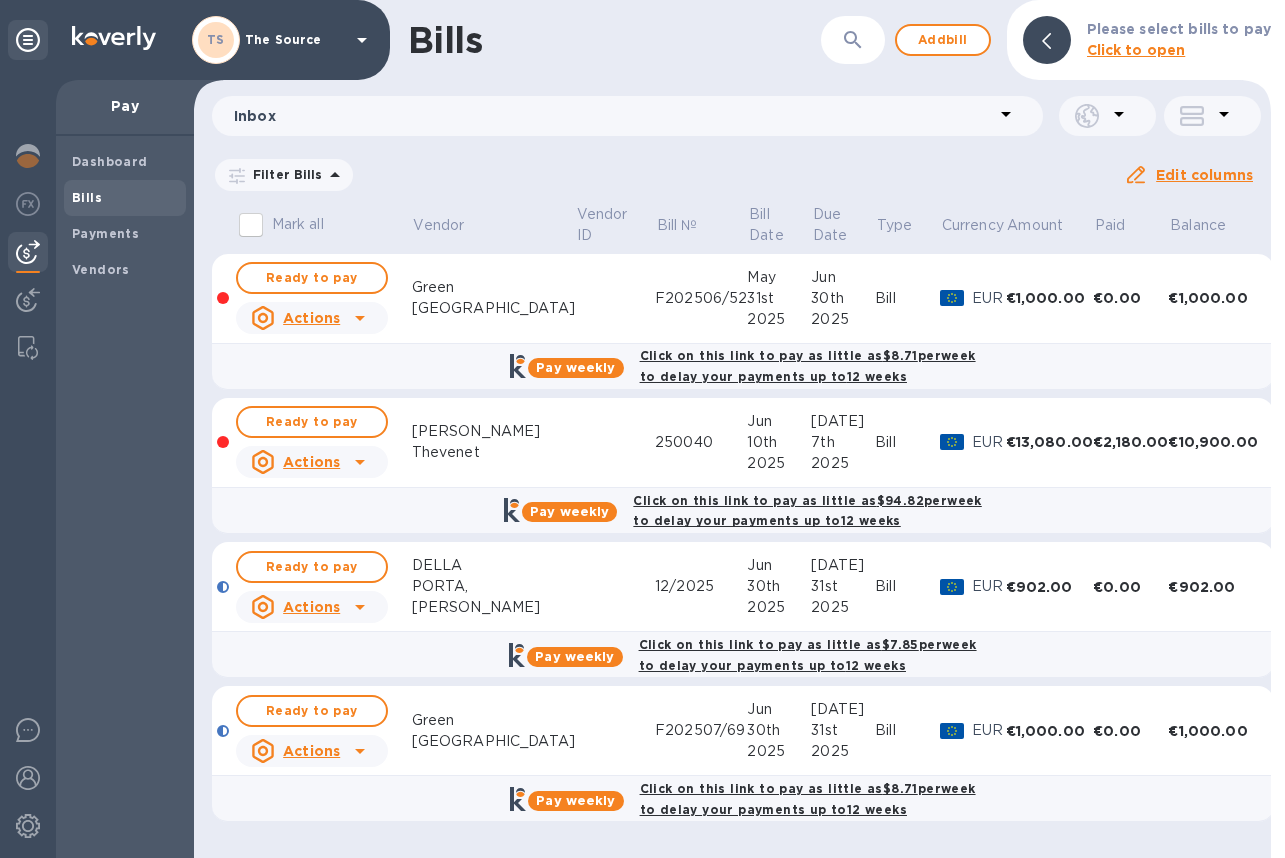 click 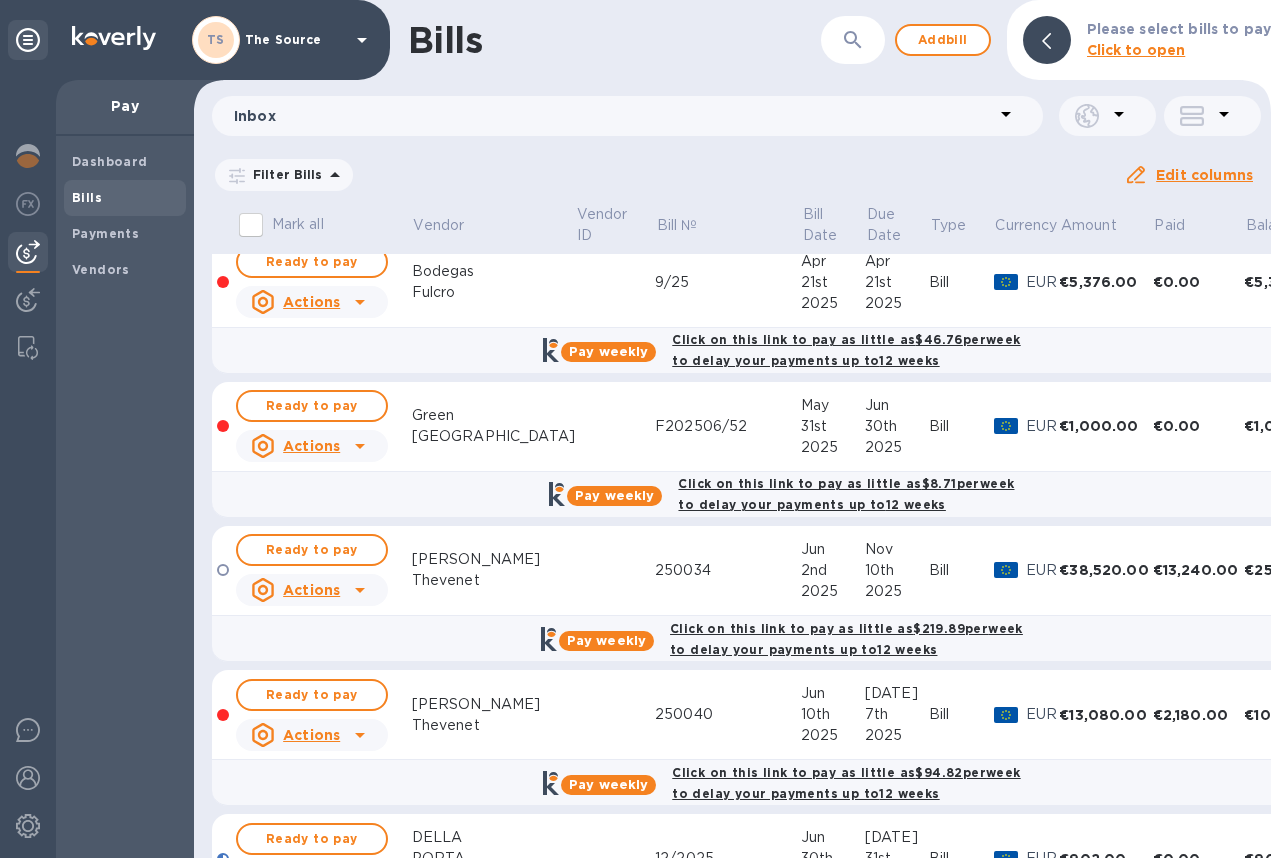 scroll, scrollTop: 2085, scrollLeft: 0, axis: vertical 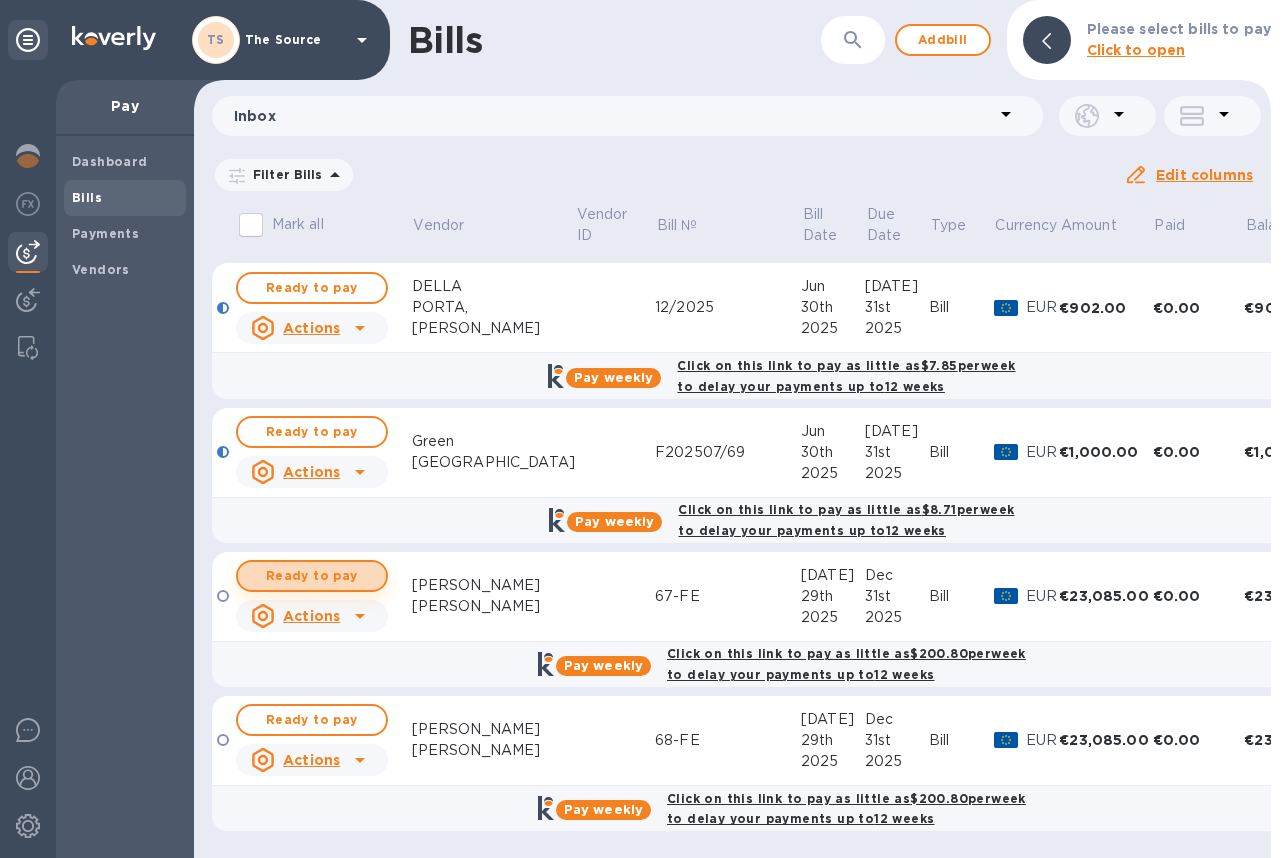 click on "Ready to pay" at bounding box center [312, 576] 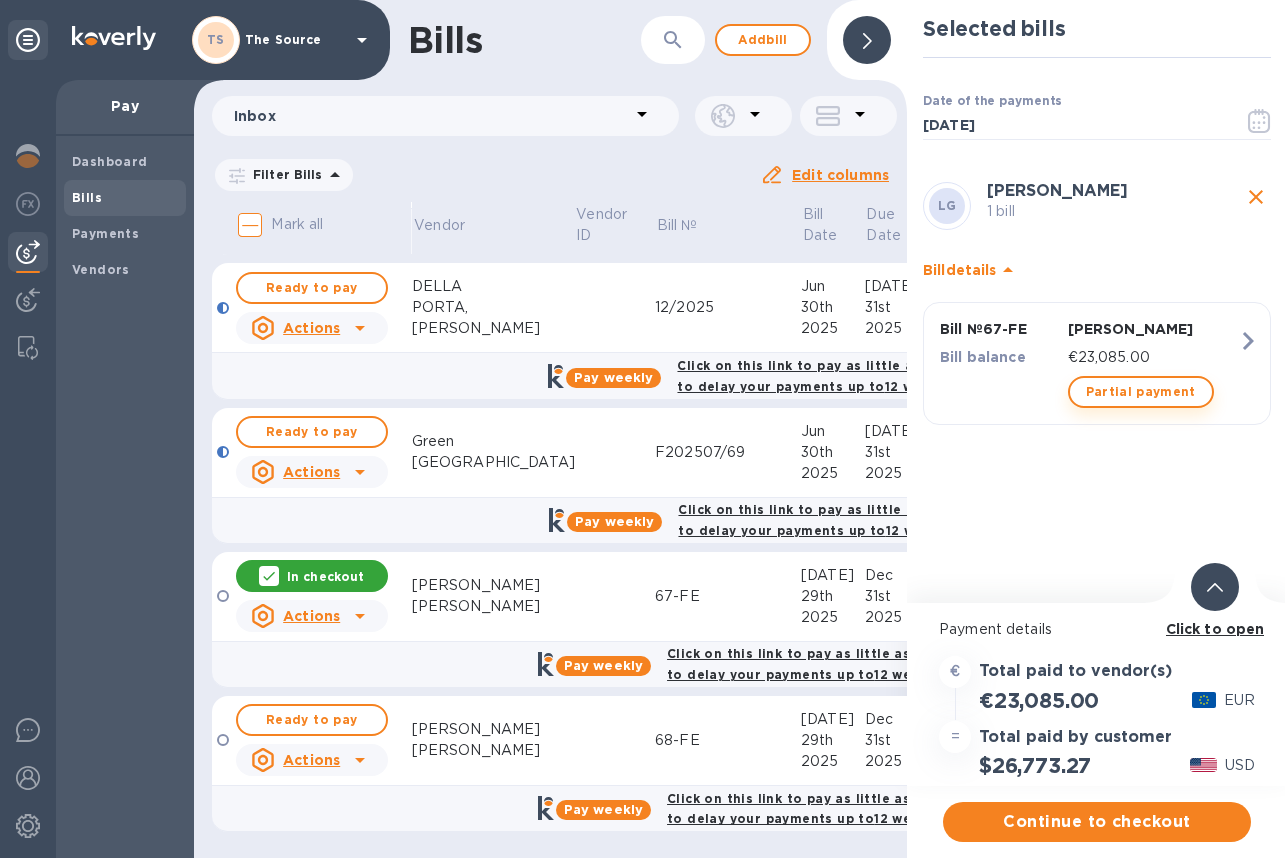 click on "Partial payment" at bounding box center (1141, 392) 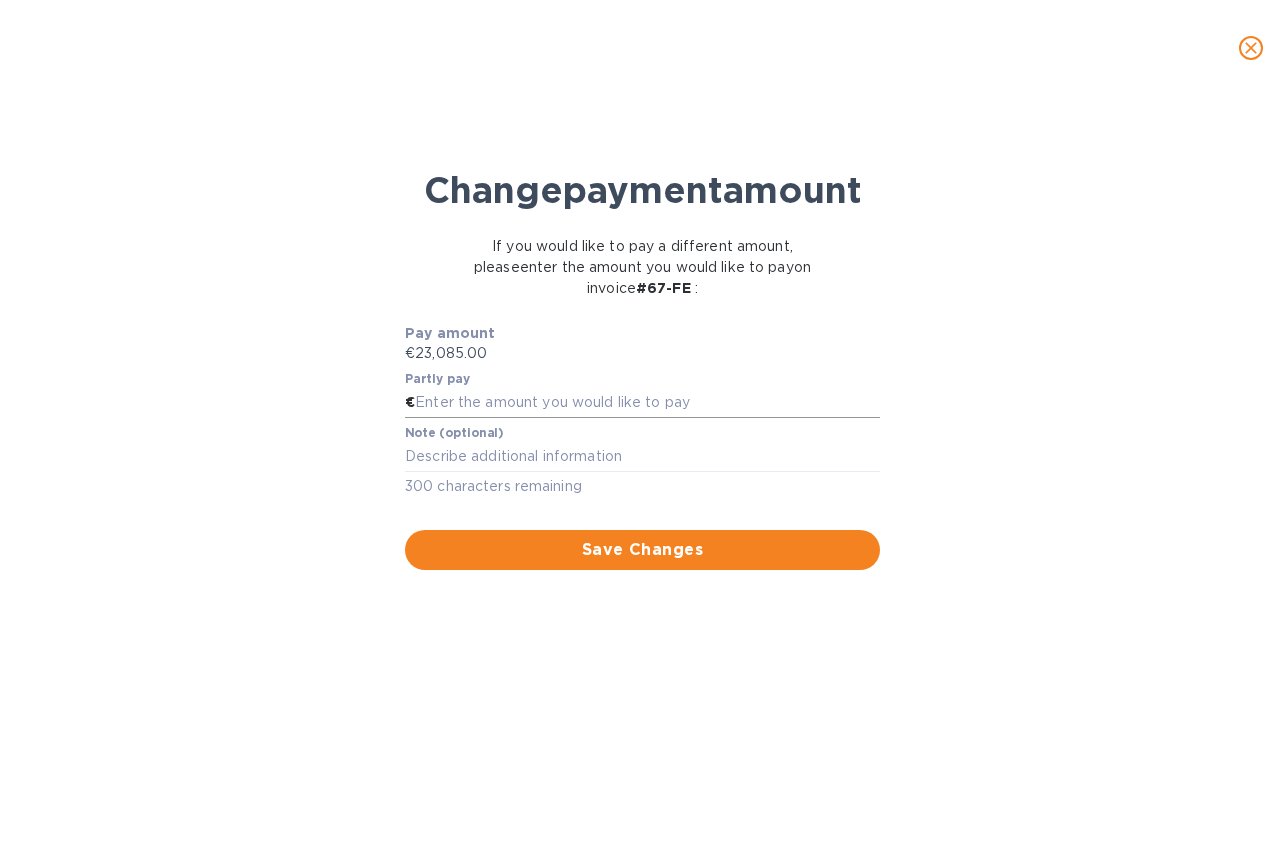 click at bounding box center [647, 403] 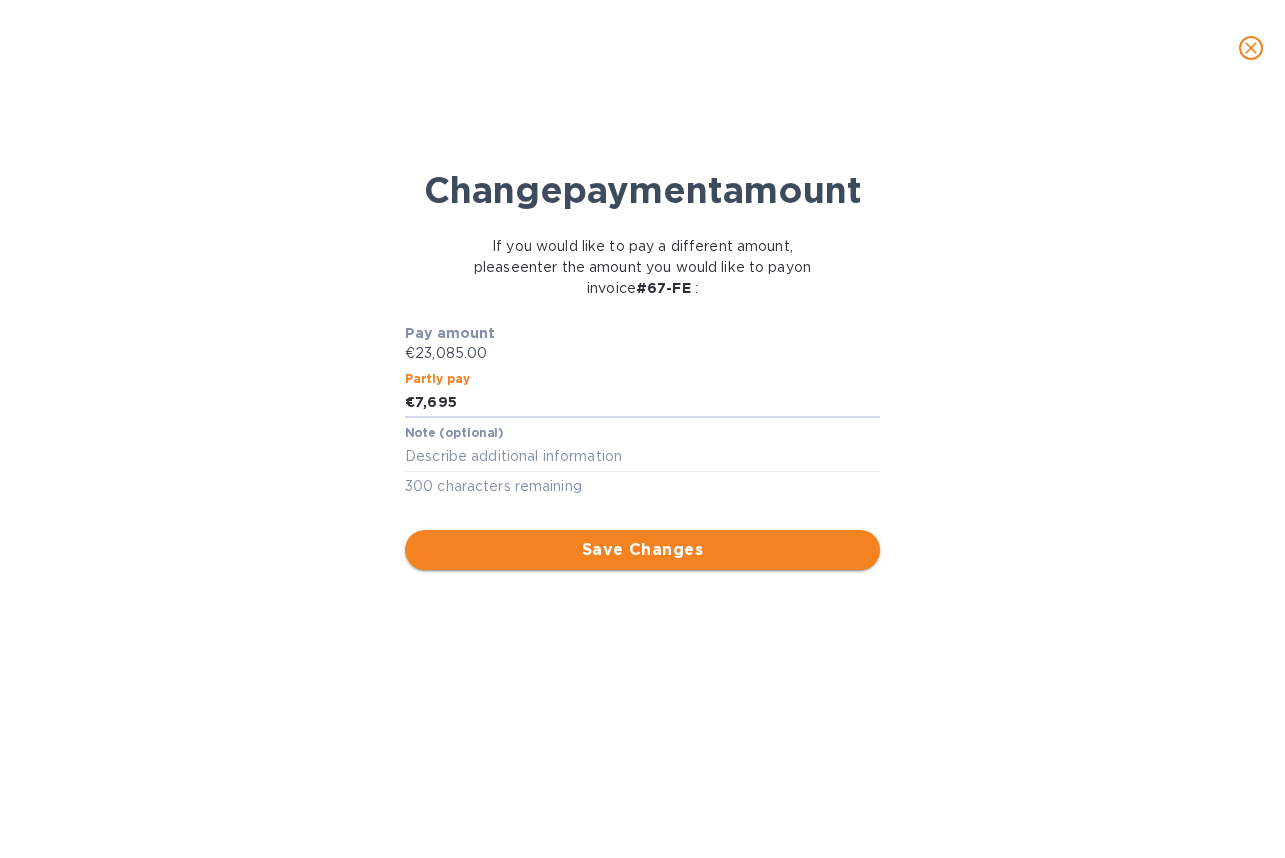 type on "7,695" 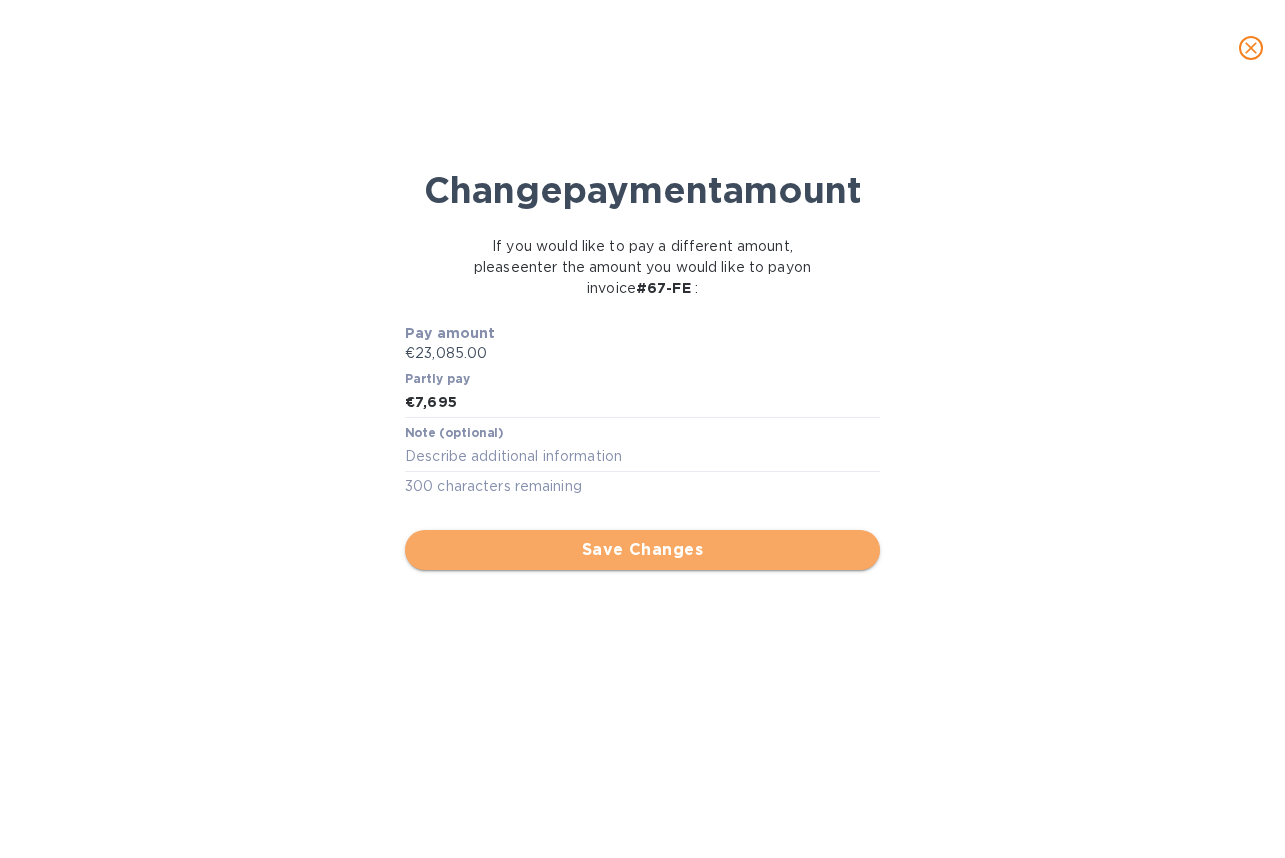 click on "Save Changes" at bounding box center (642, 550) 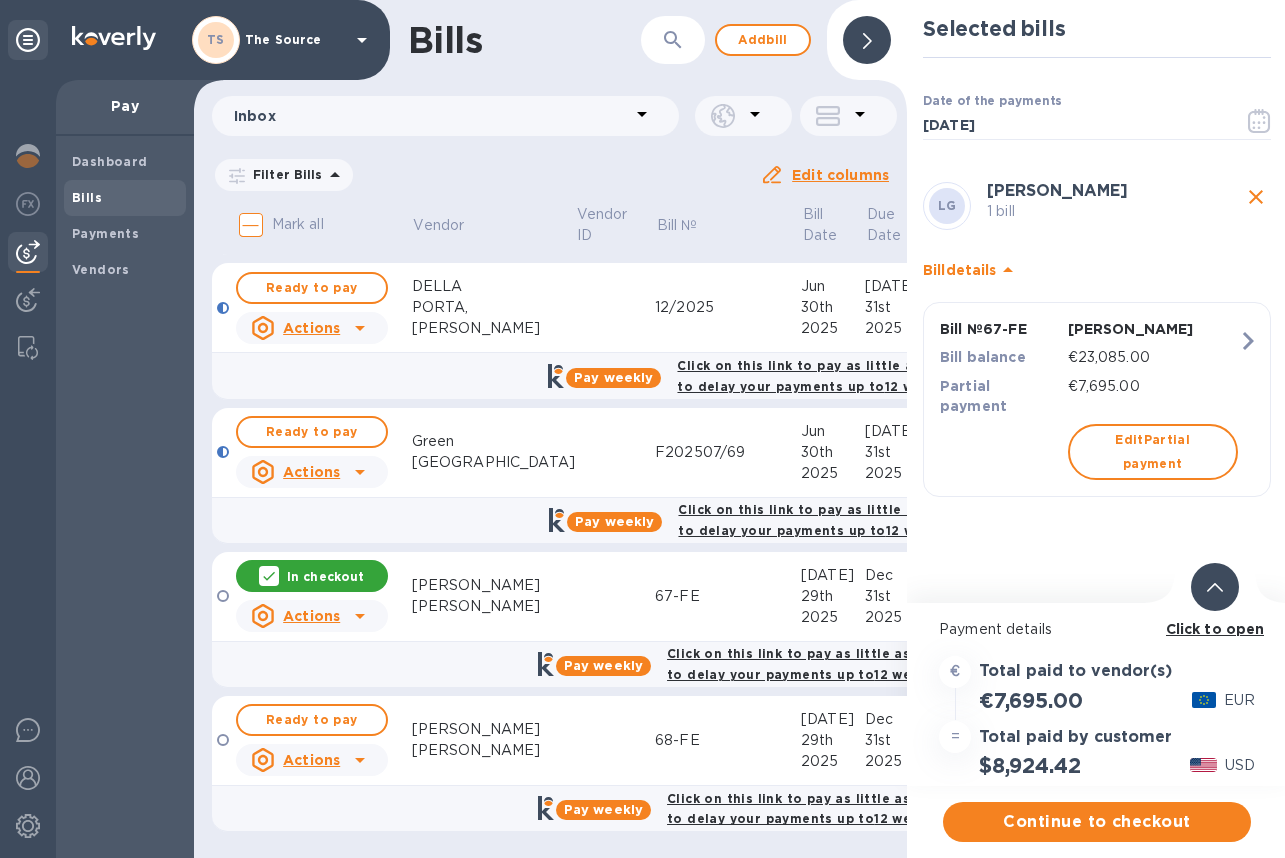 click at bounding box center [1215, 587] 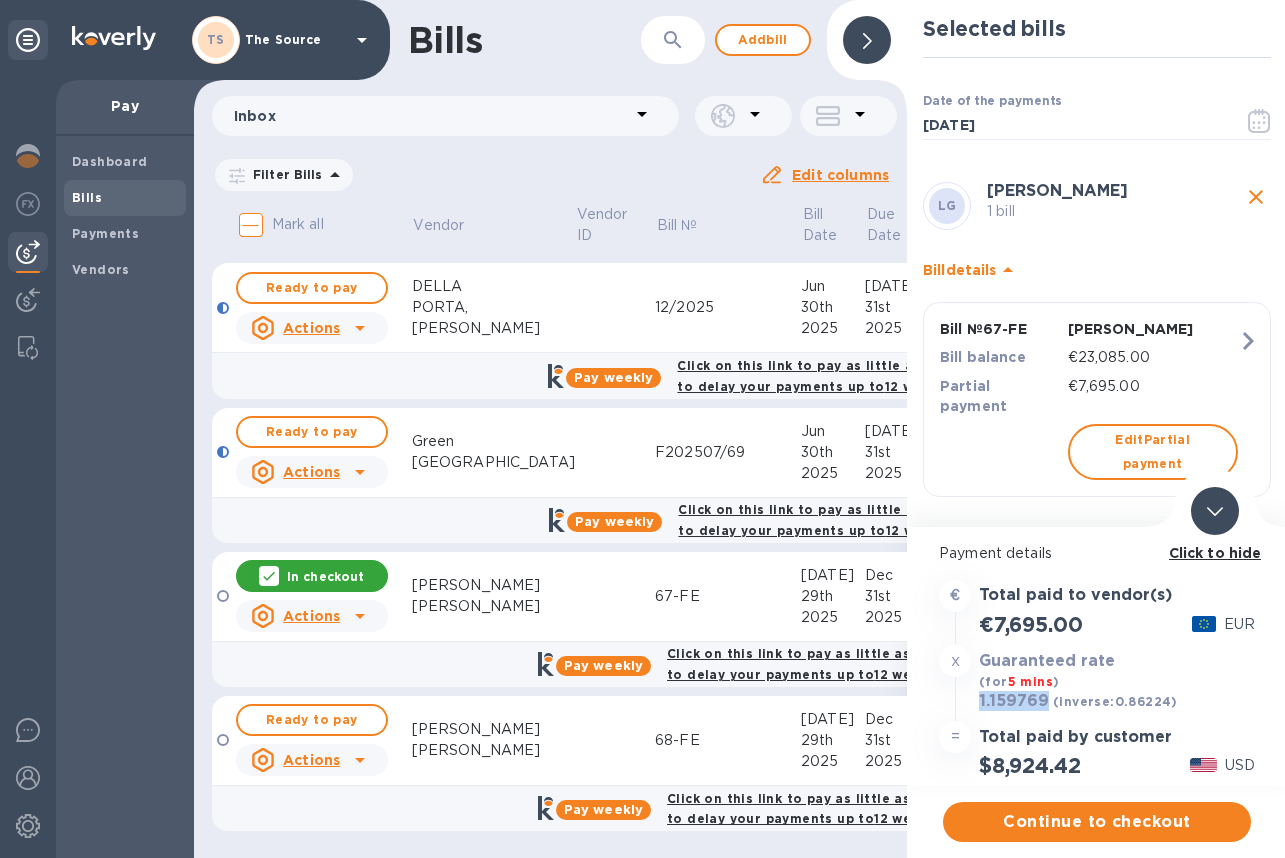 drag, startPoint x: 1045, startPoint y: 704, endPoint x: 980, endPoint y: 703, distance: 65.00769 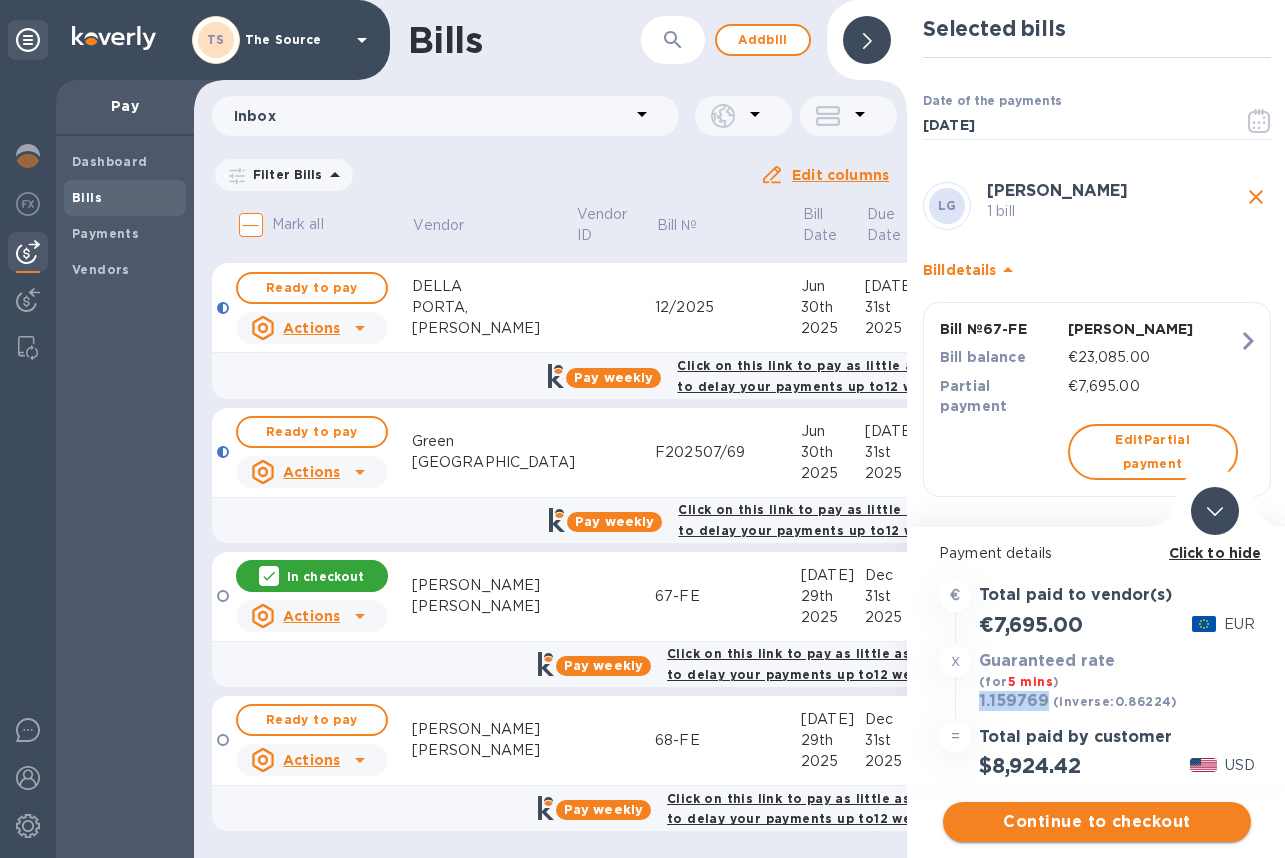 click on "Continue to checkout" at bounding box center [1097, 822] 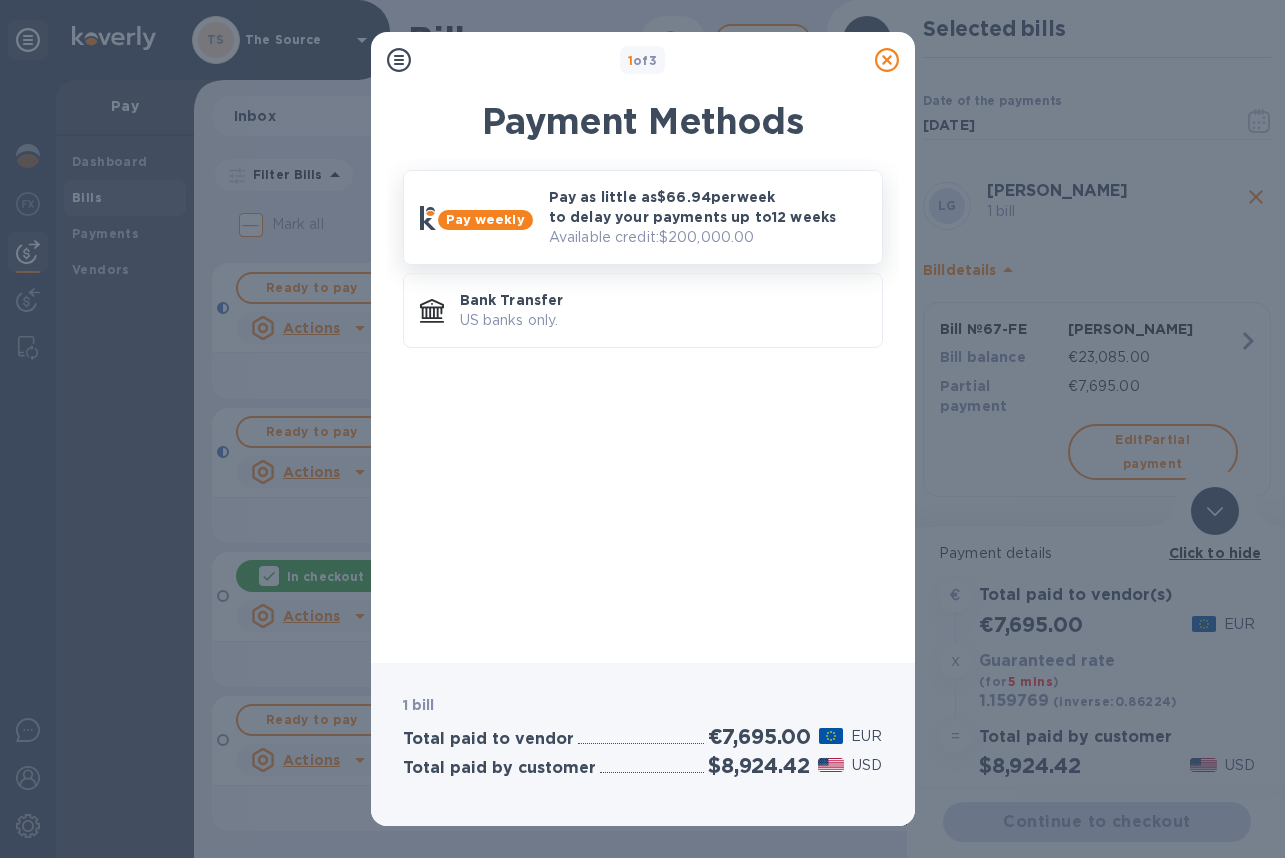 click on "Pay as little as  $66.94  per  week    to delay your payments up to  12 weeks" at bounding box center (707, 207) 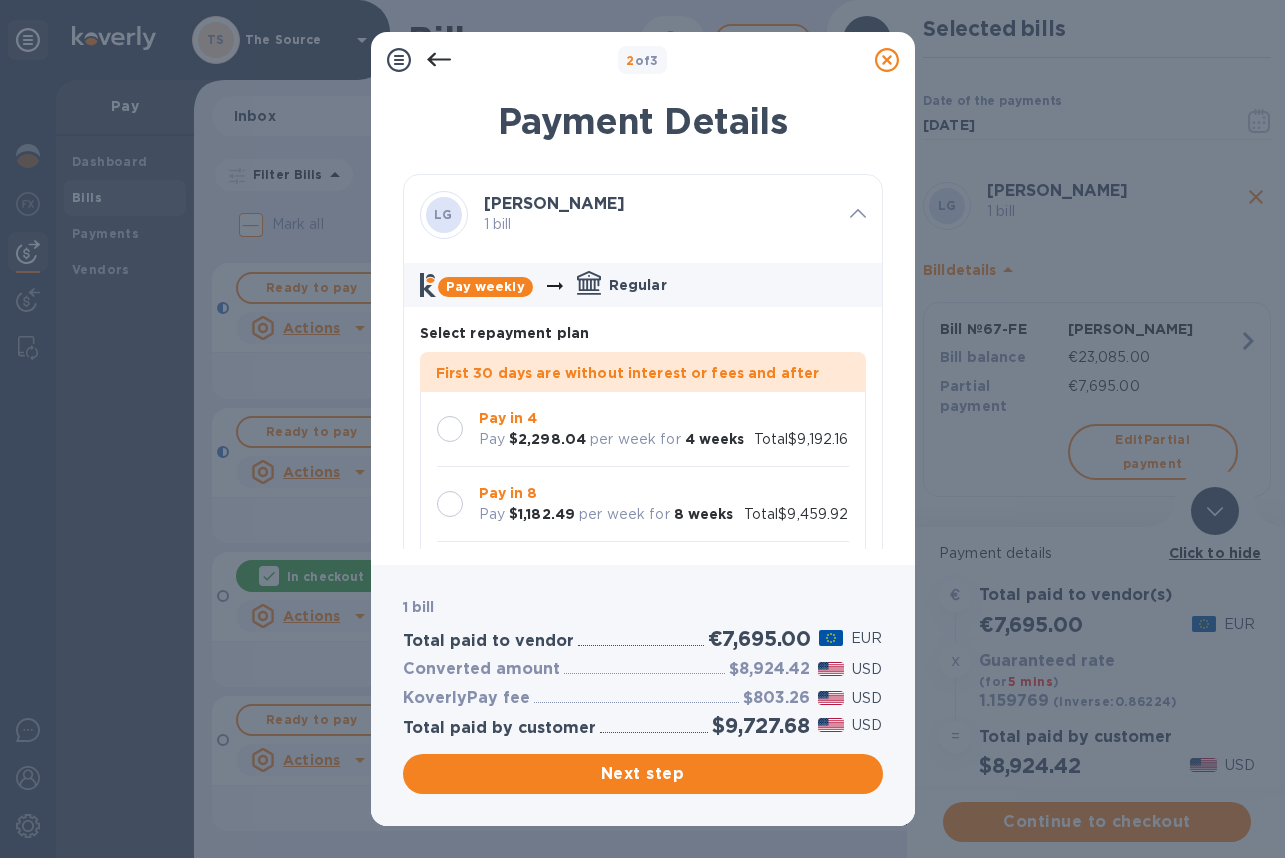 click 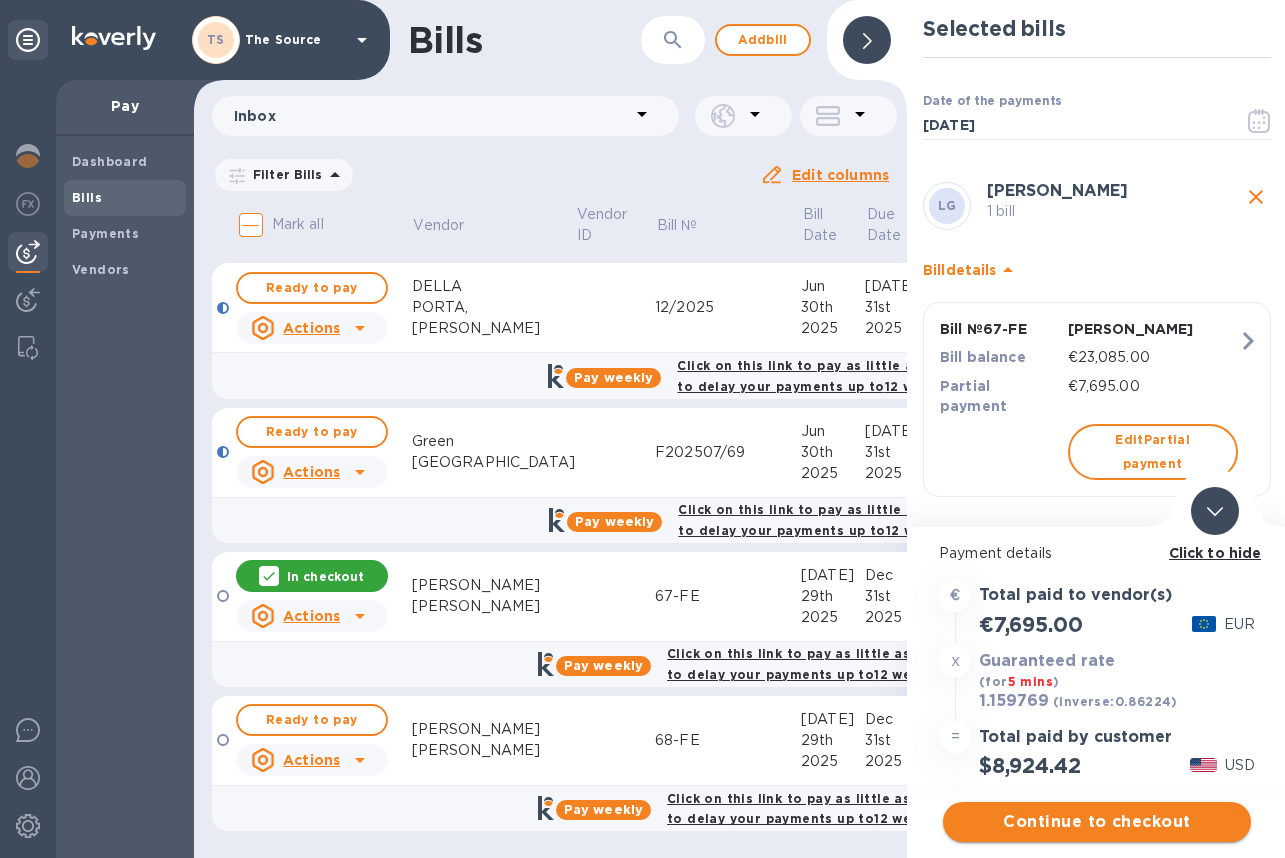 click on "Continue to checkout" at bounding box center [1097, 822] 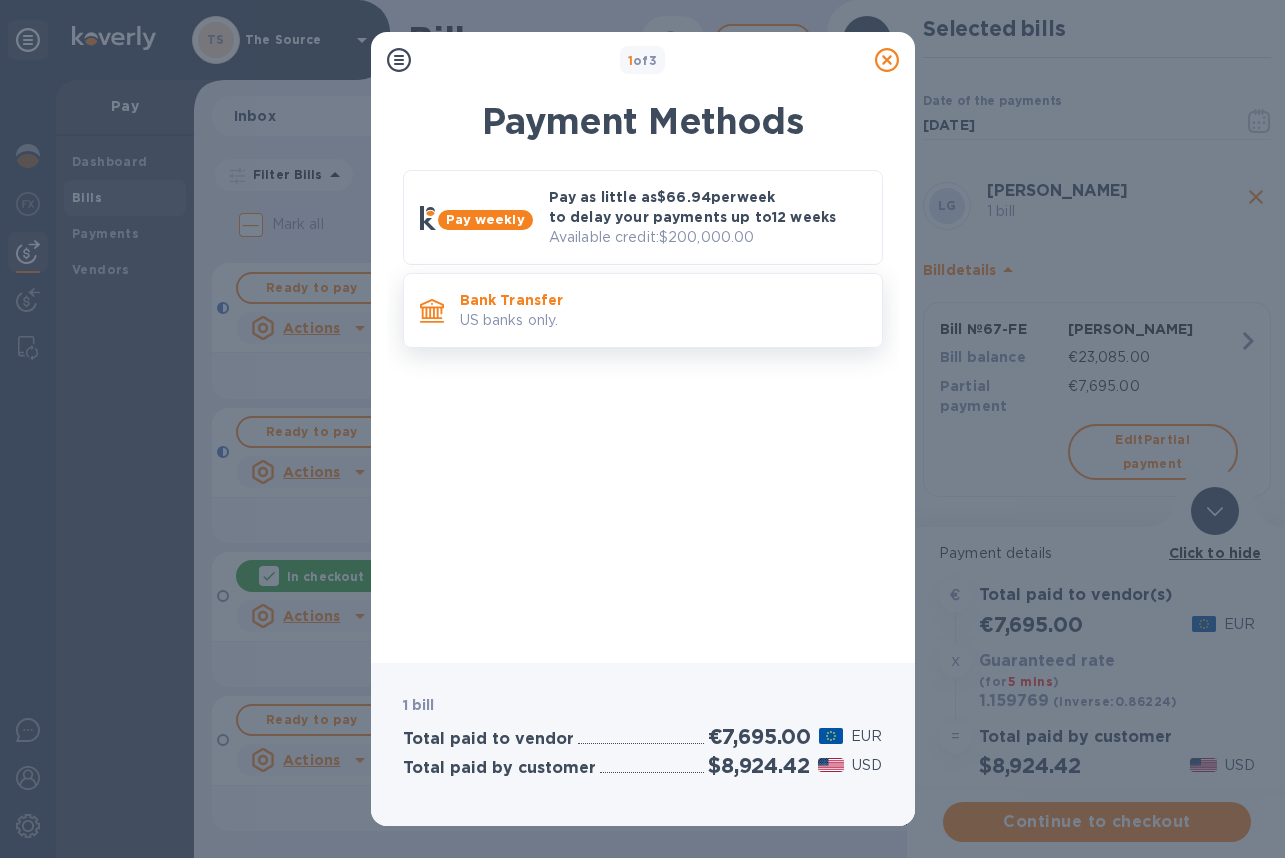 click on "Bank Transfer US banks only." at bounding box center (643, 310) 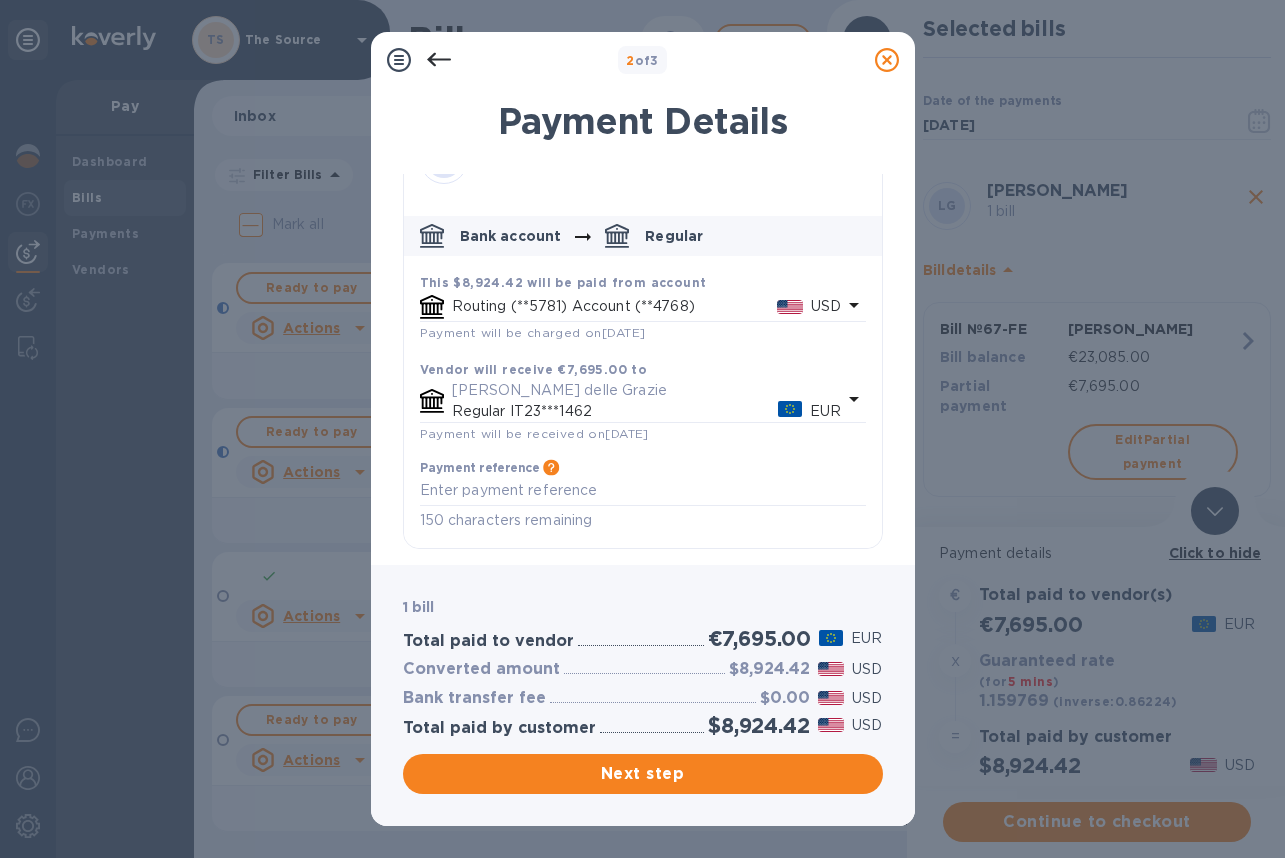scroll, scrollTop: 57, scrollLeft: 0, axis: vertical 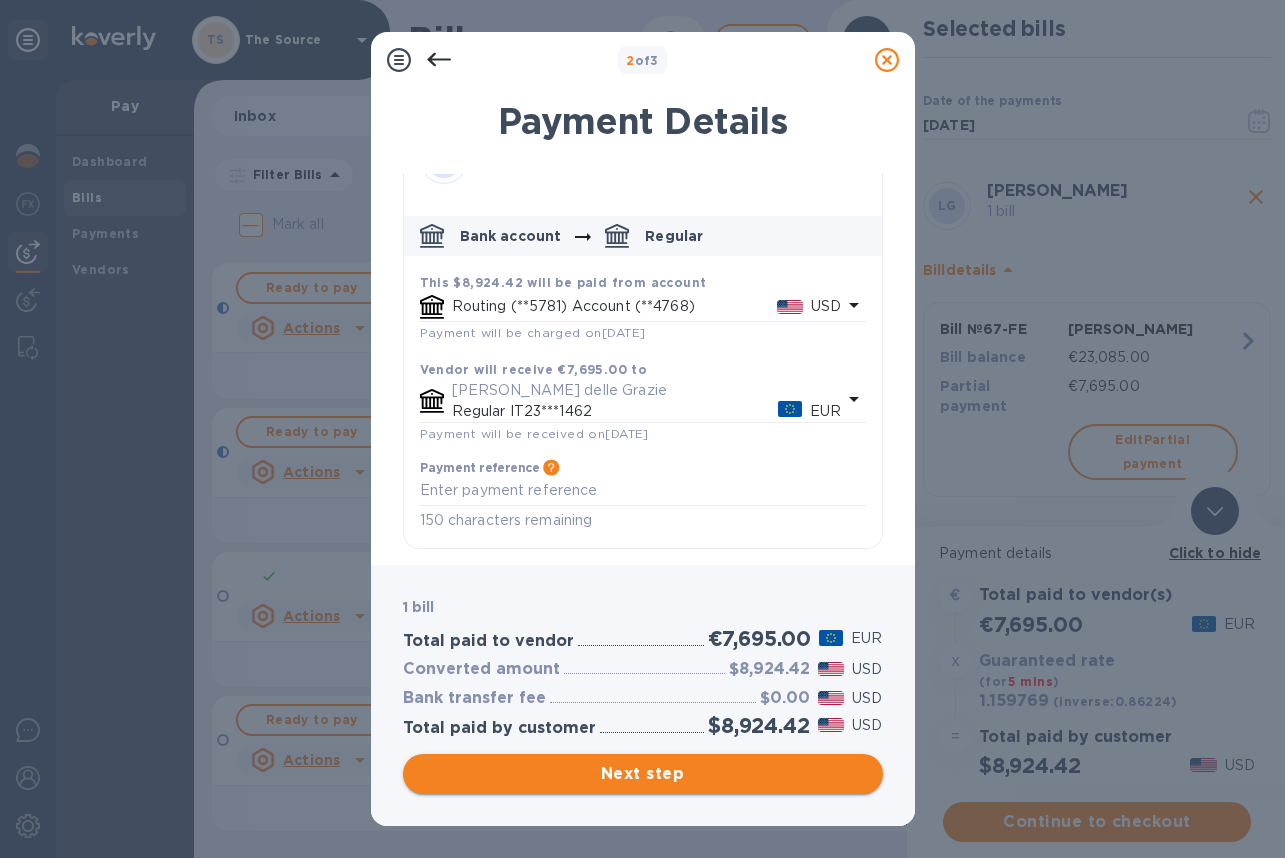 click on "Next step" at bounding box center [643, 774] 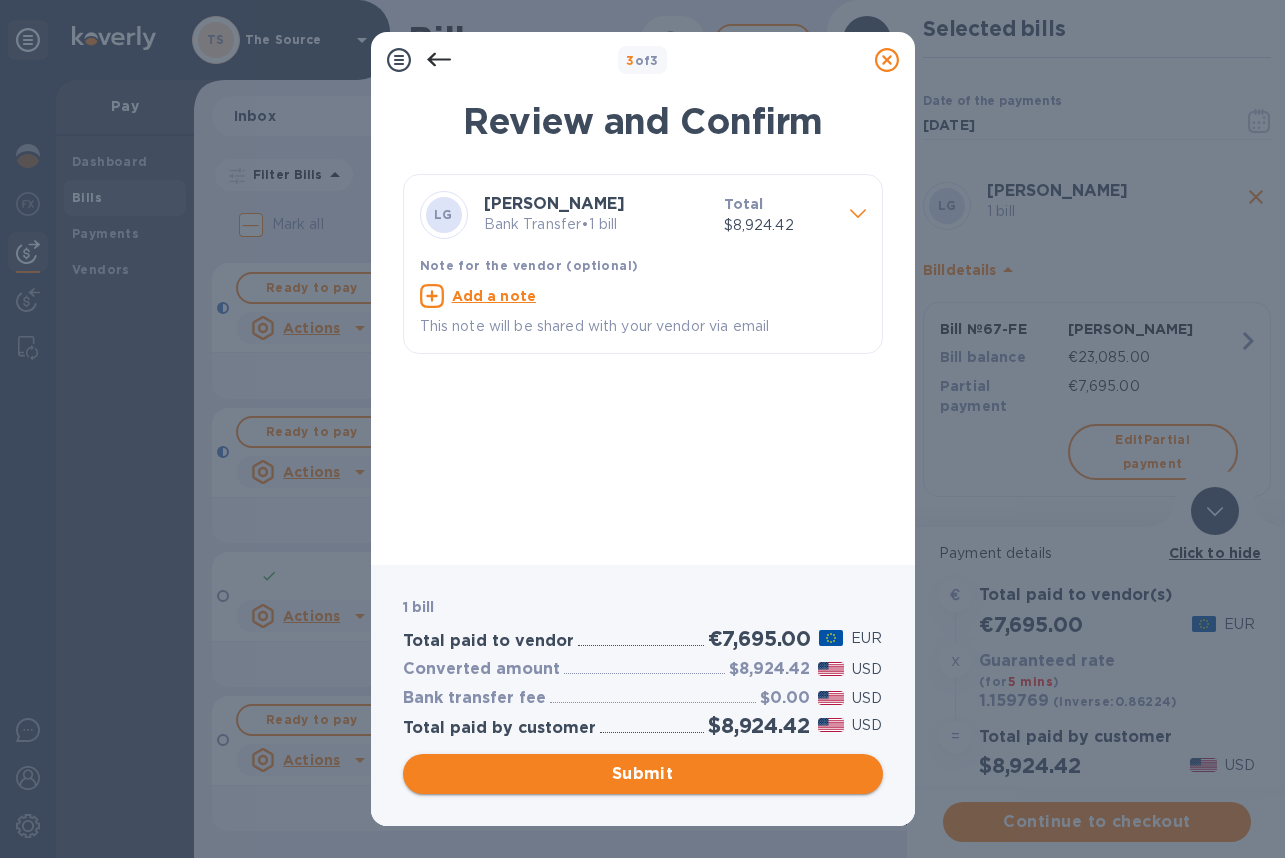 click on "Submit" at bounding box center [643, 774] 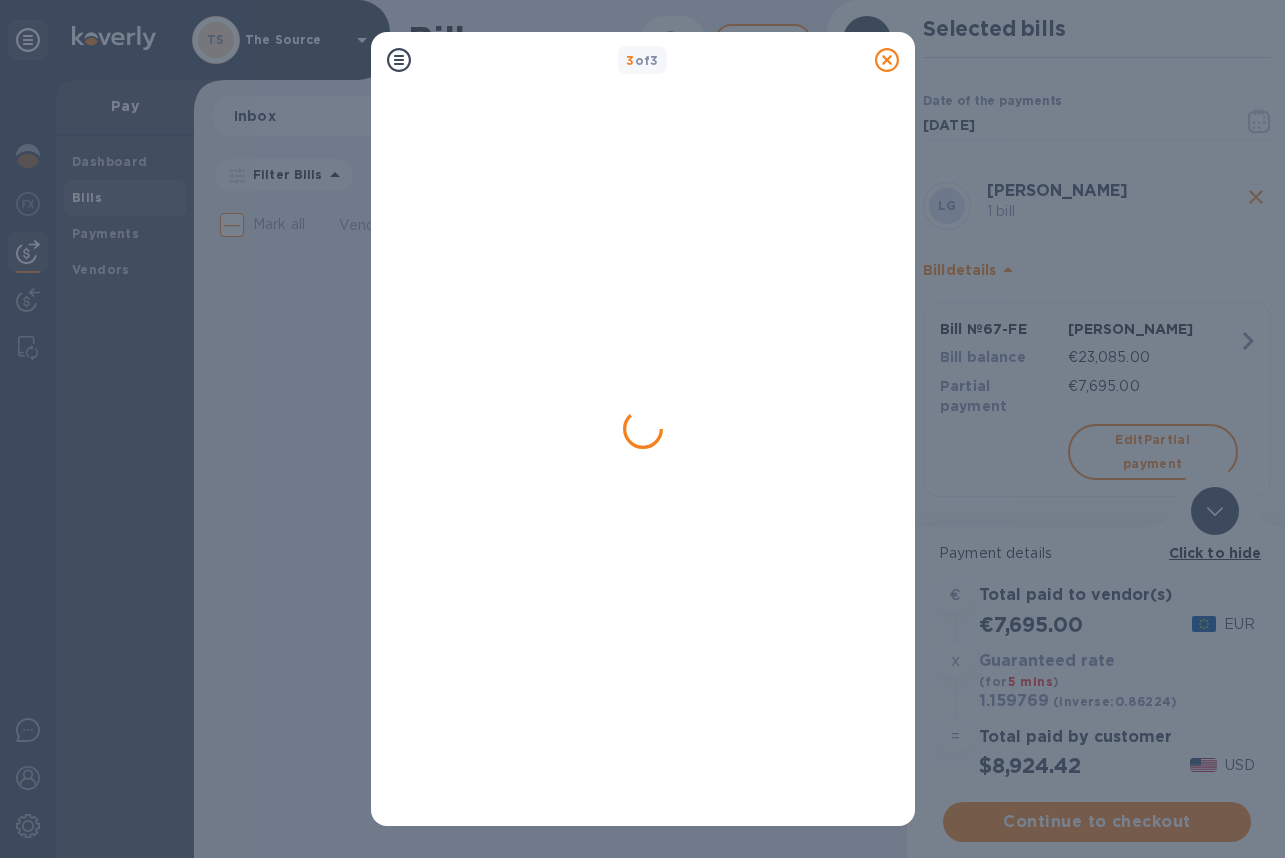 scroll, scrollTop: 0, scrollLeft: 0, axis: both 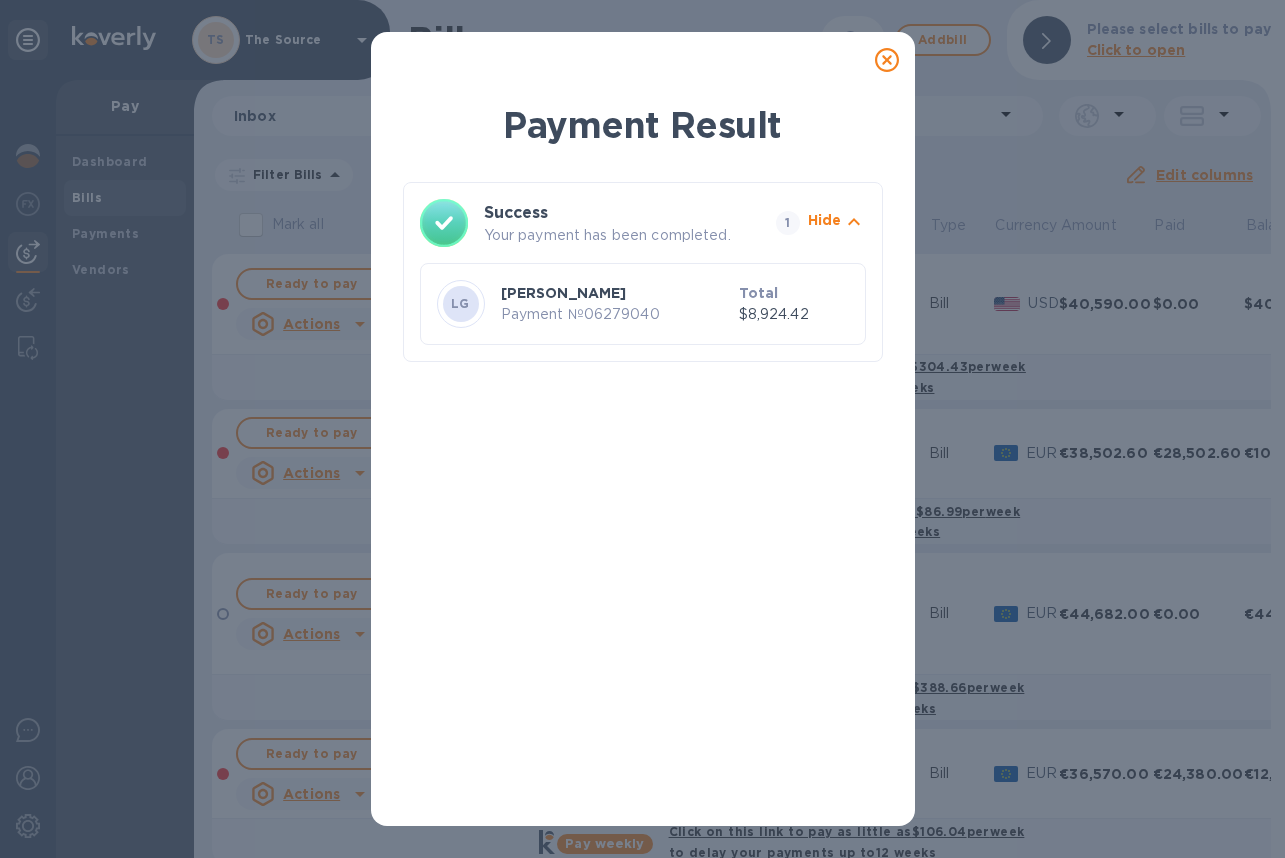 click on "[PERSON_NAME] Payment № 06279040" at bounding box center (616, 303) 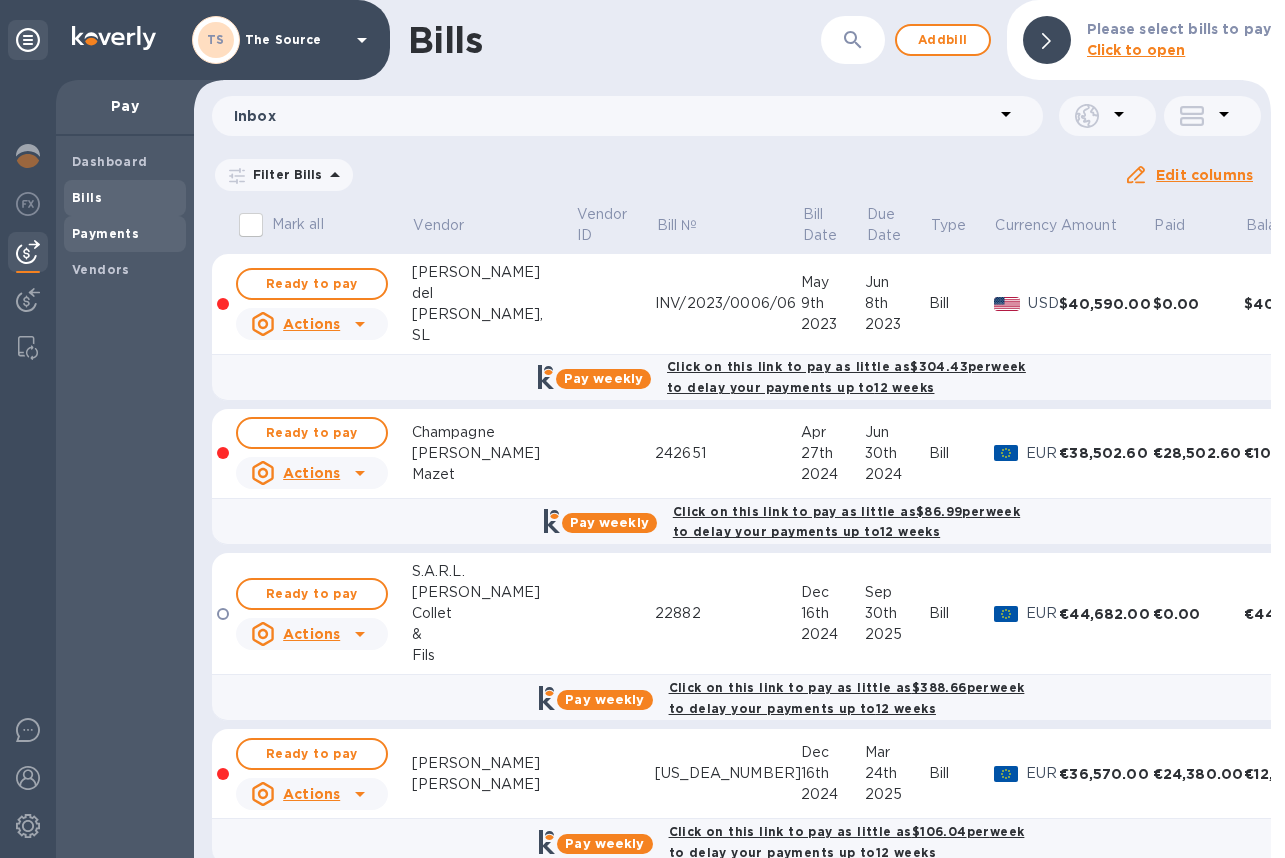 click on "Payments" at bounding box center [105, 233] 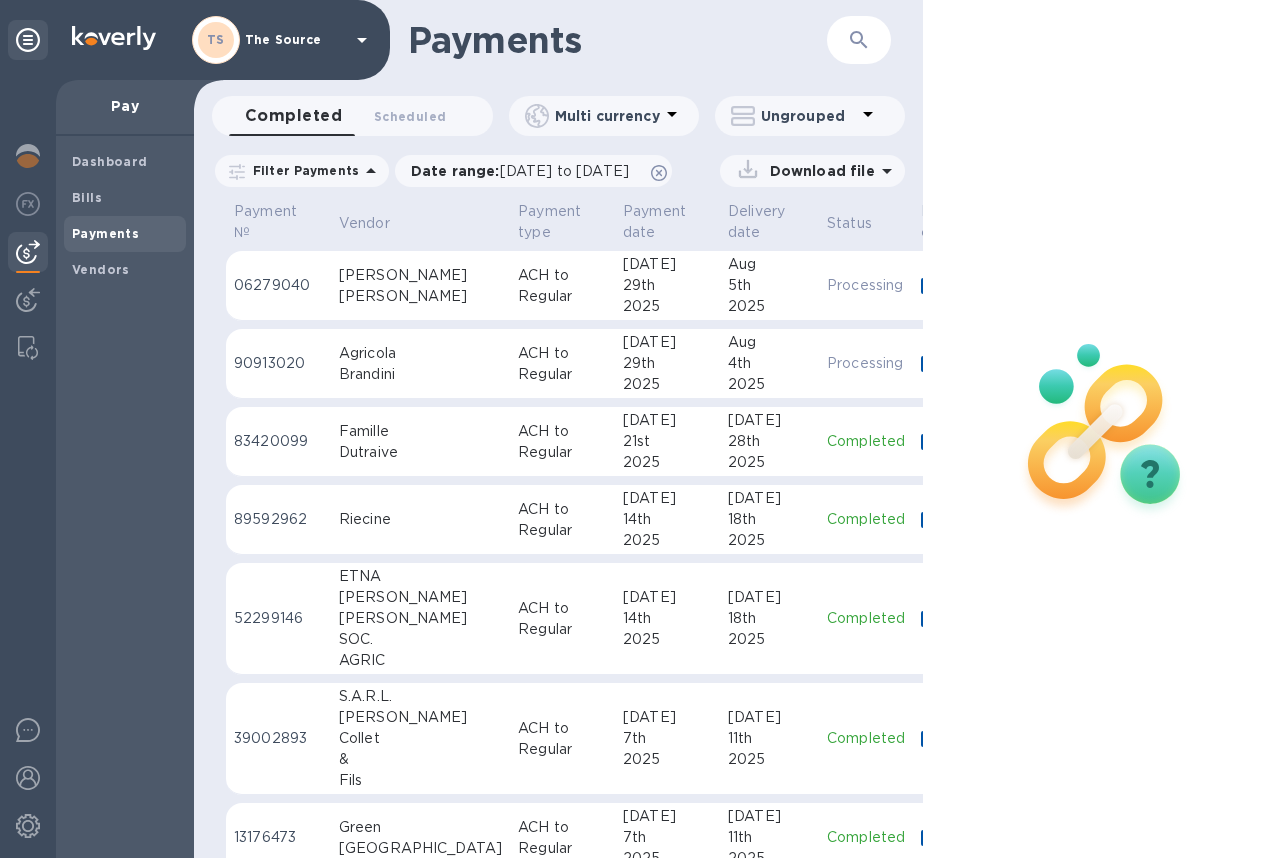 click on "29th" at bounding box center (667, 285) 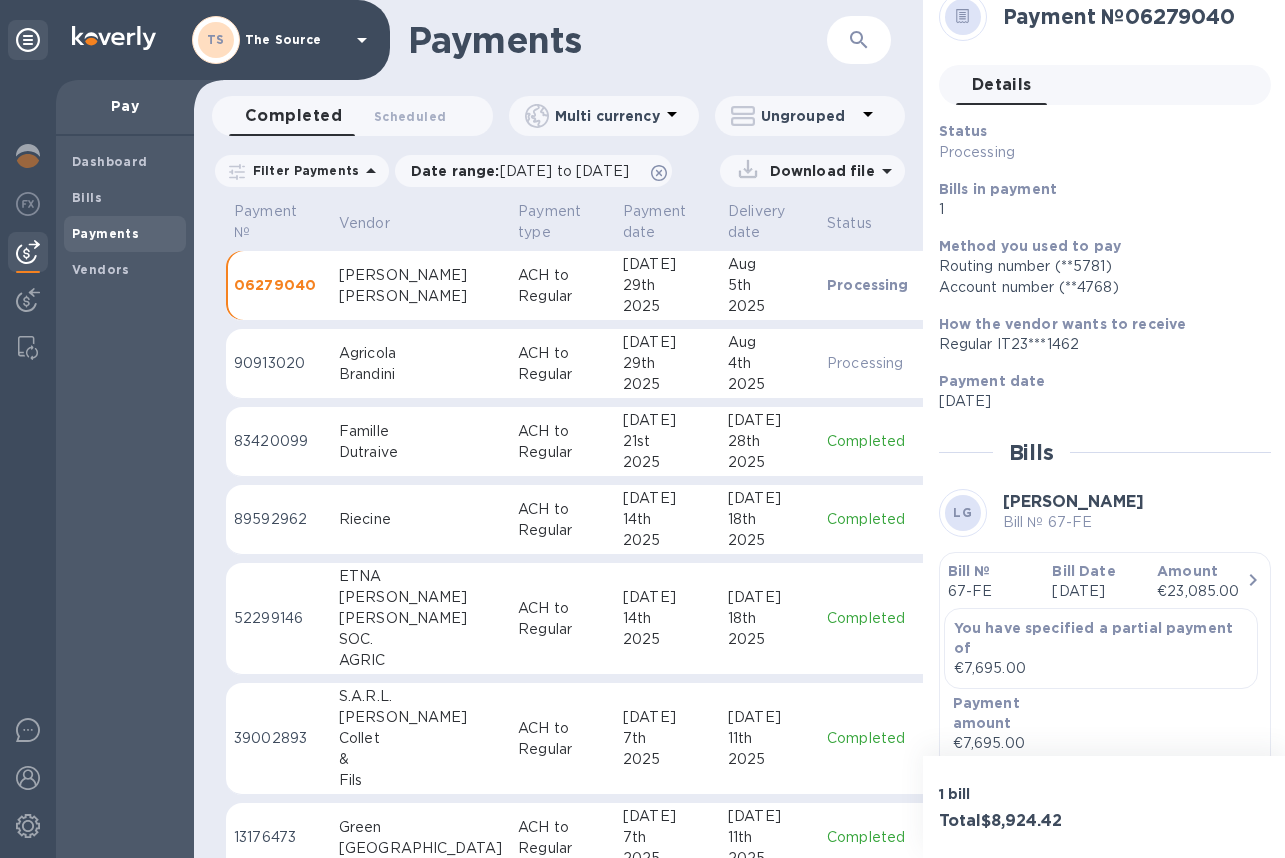 scroll, scrollTop: 31, scrollLeft: 0, axis: vertical 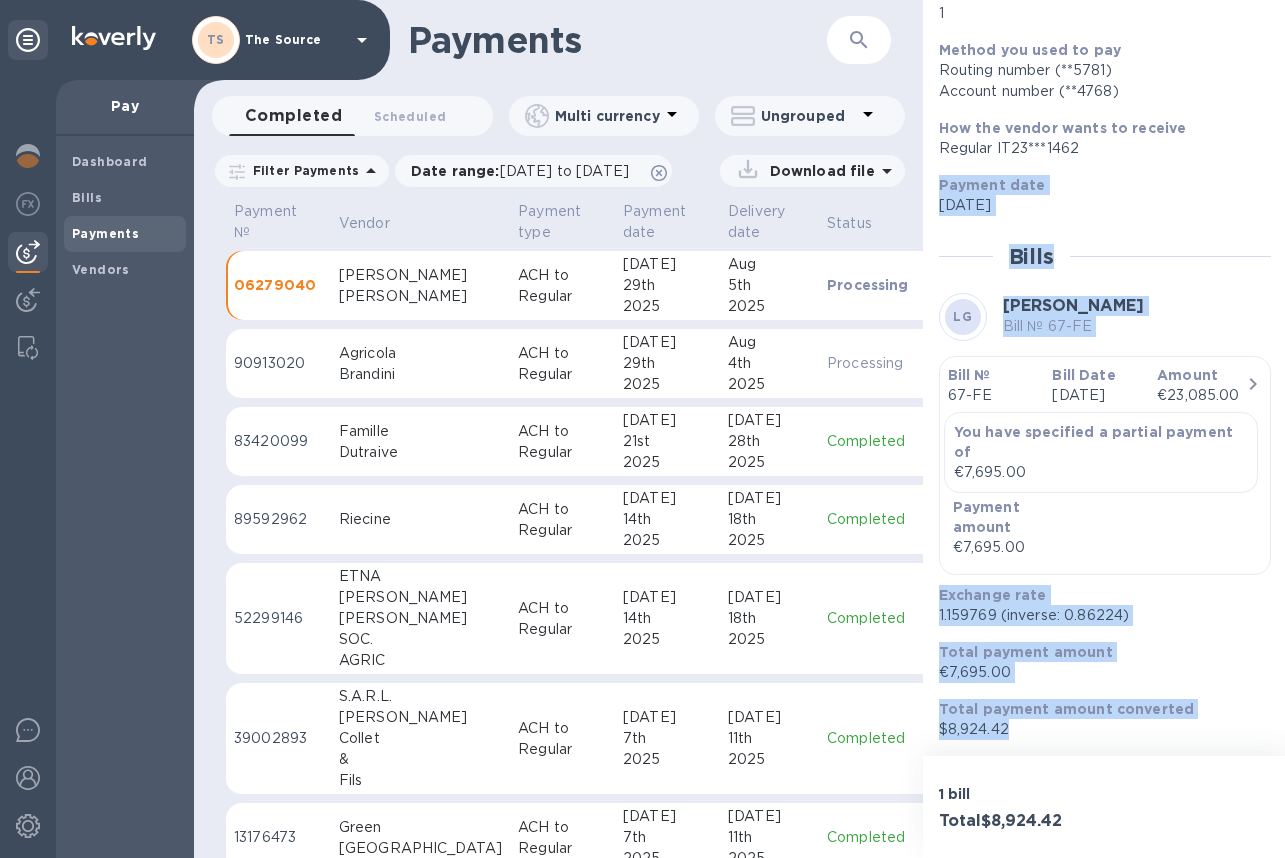 drag, startPoint x: 941, startPoint y: 371, endPoint x: 1157, endPoint y: 728, distance: 417.2589 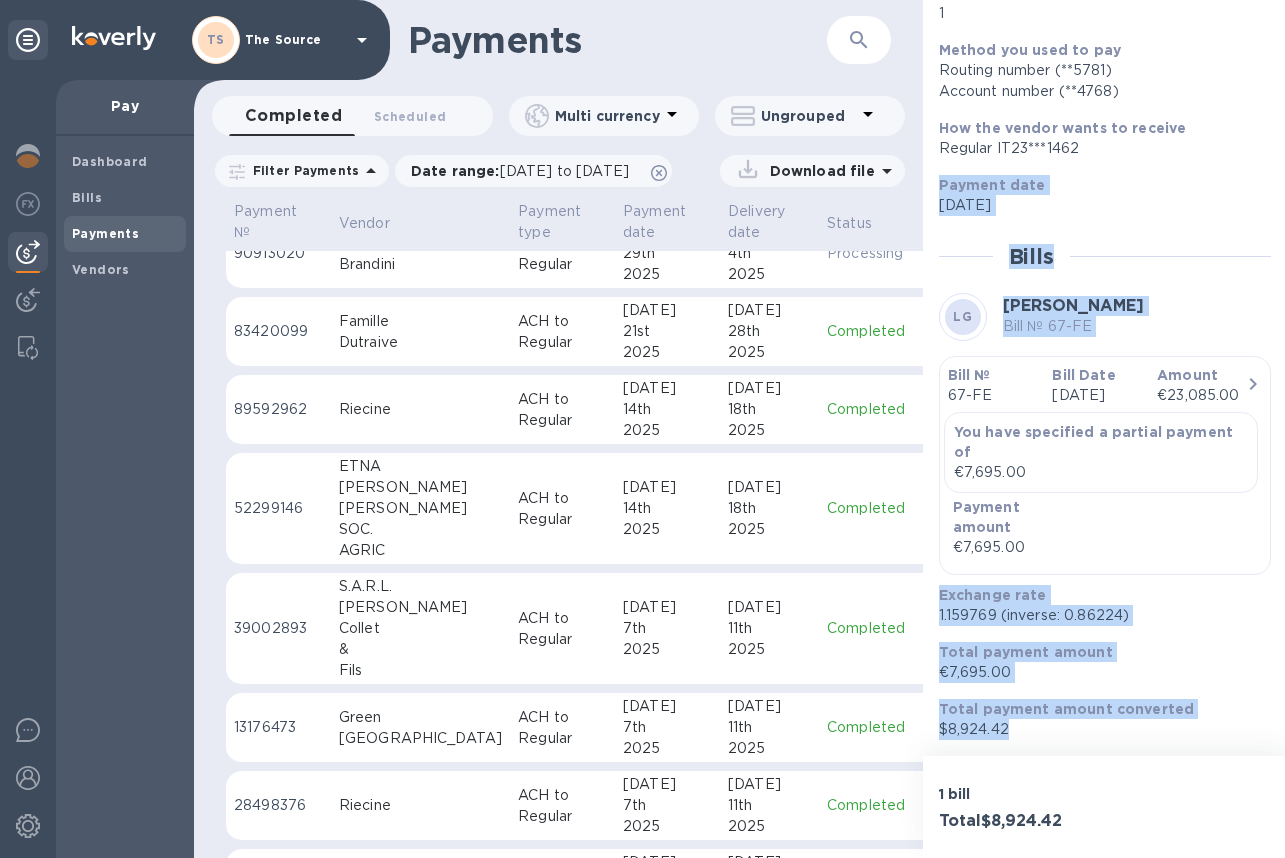 scroll, scrollTop: 0, scrollLeft: 0, axis: both 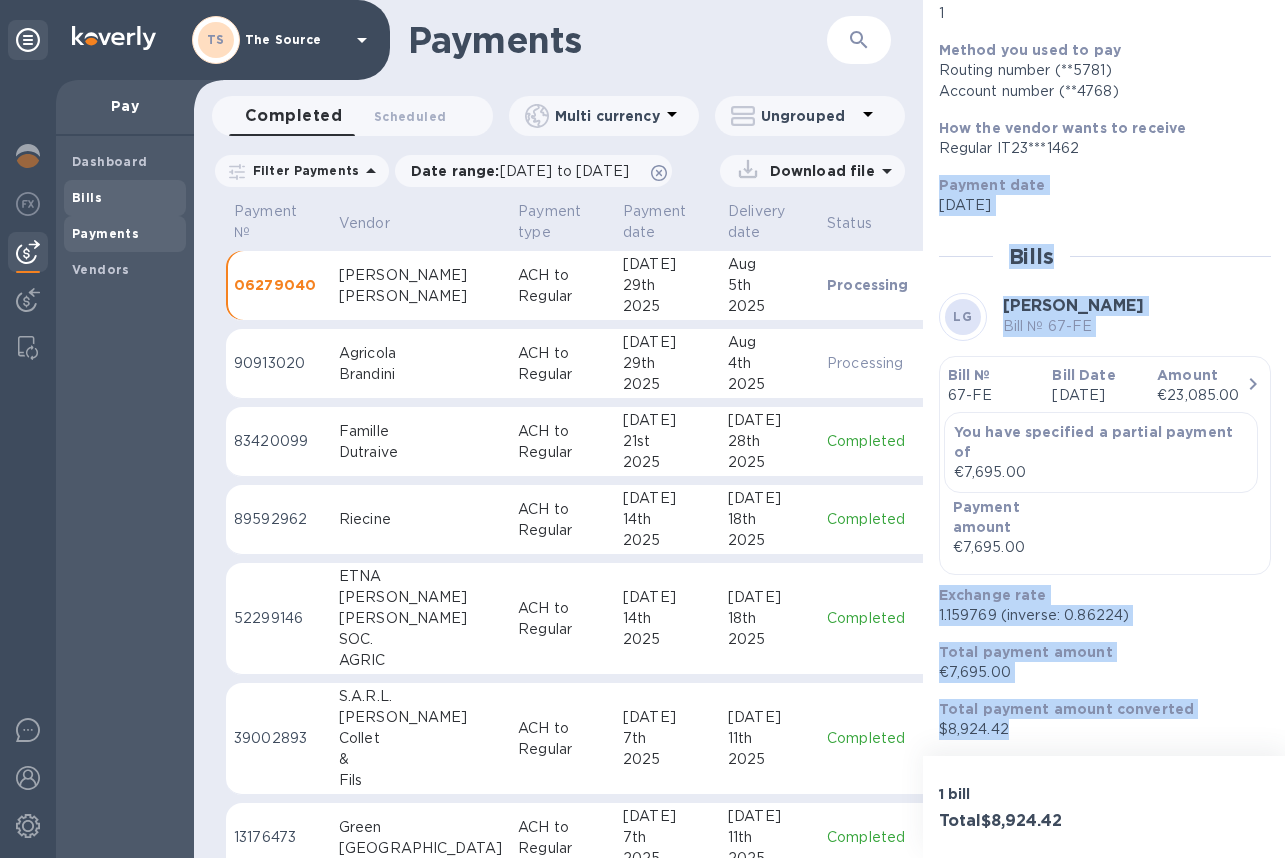 click on "Bills" at bounding box center [125, 198] 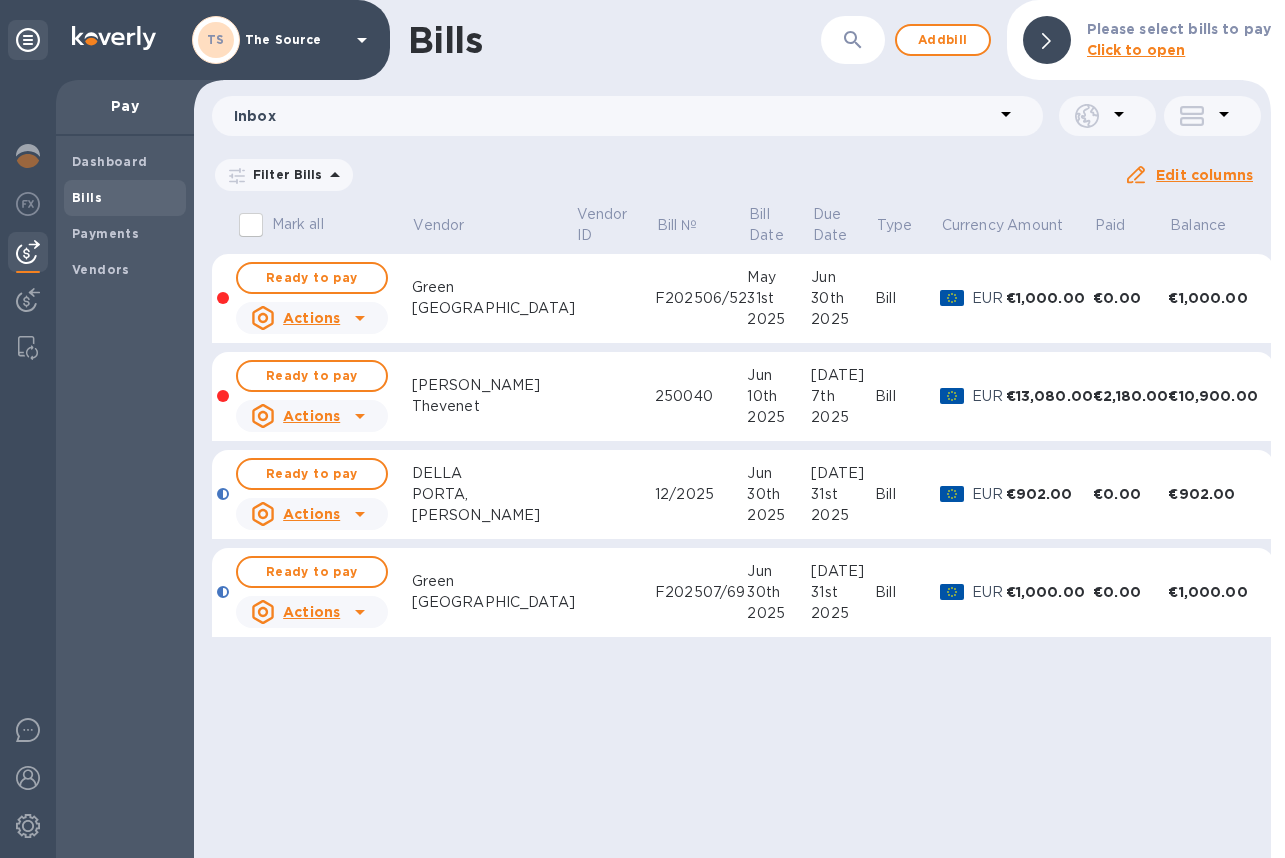 click 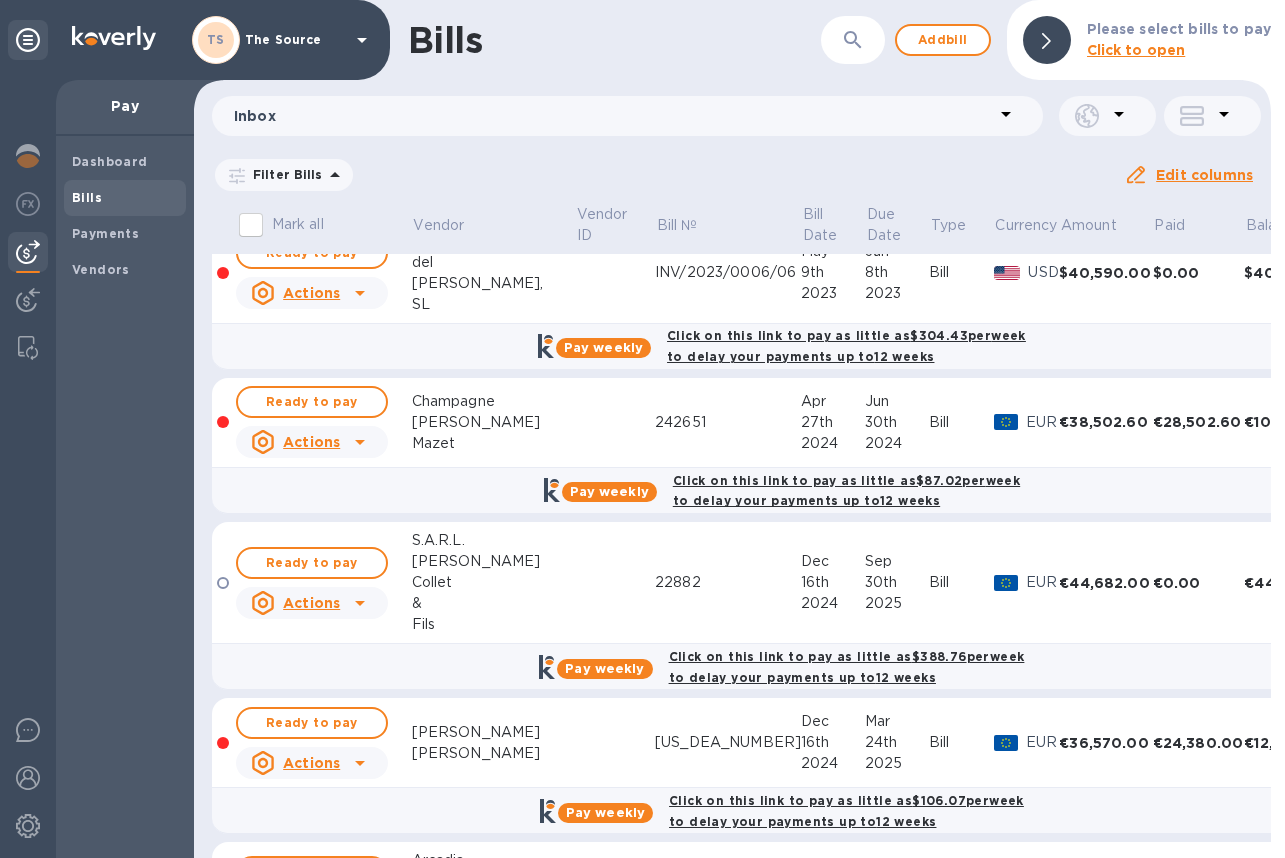 scroll, scrollTop: 0, scrollLeft: 0, axis: both 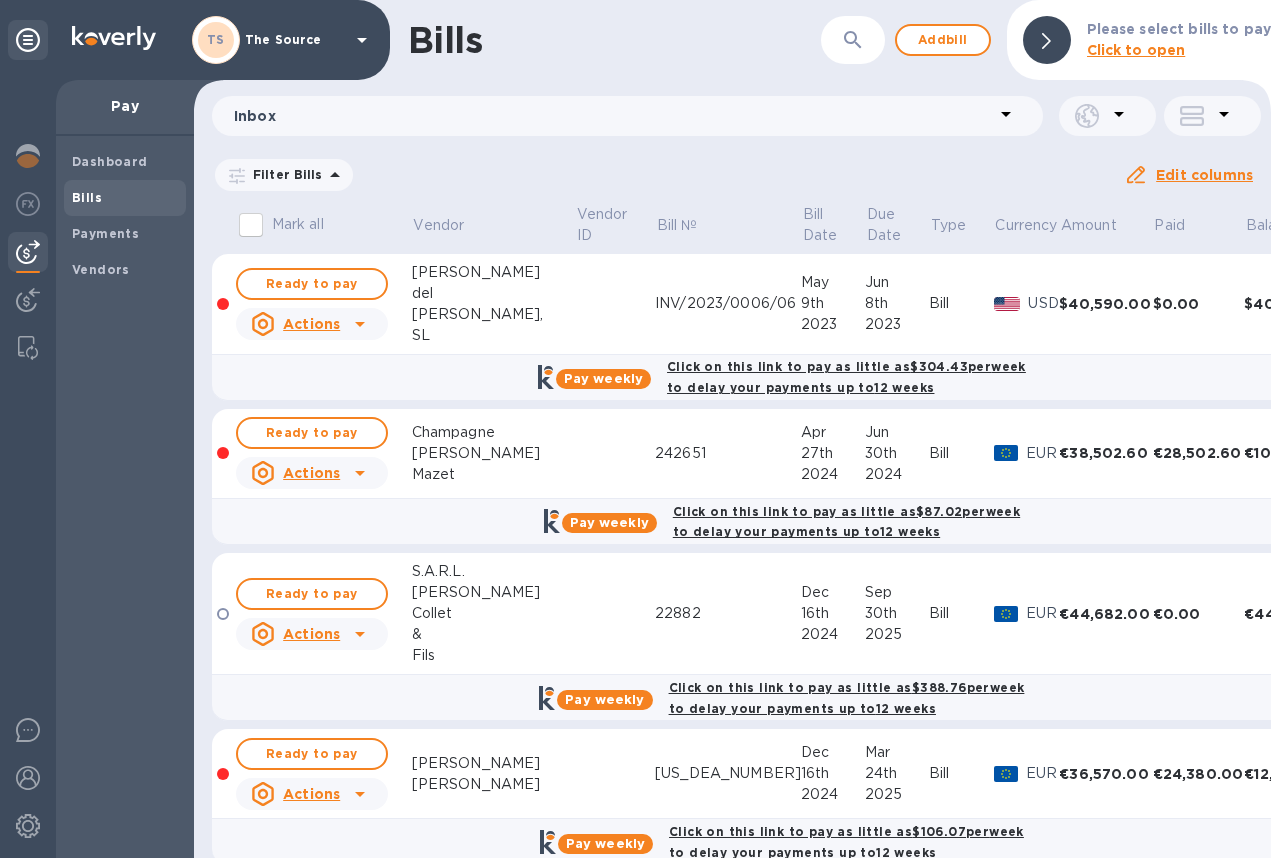 click 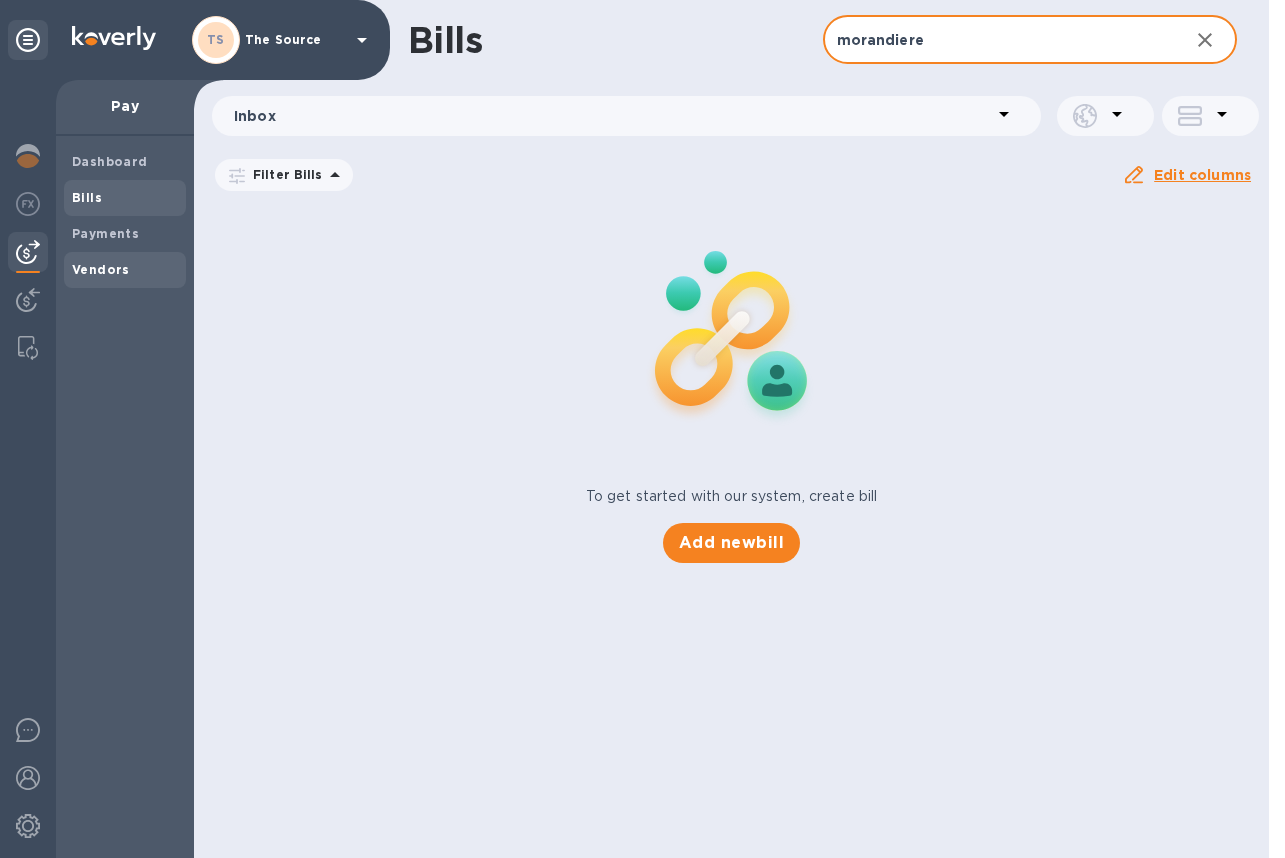 type on "morandiere" 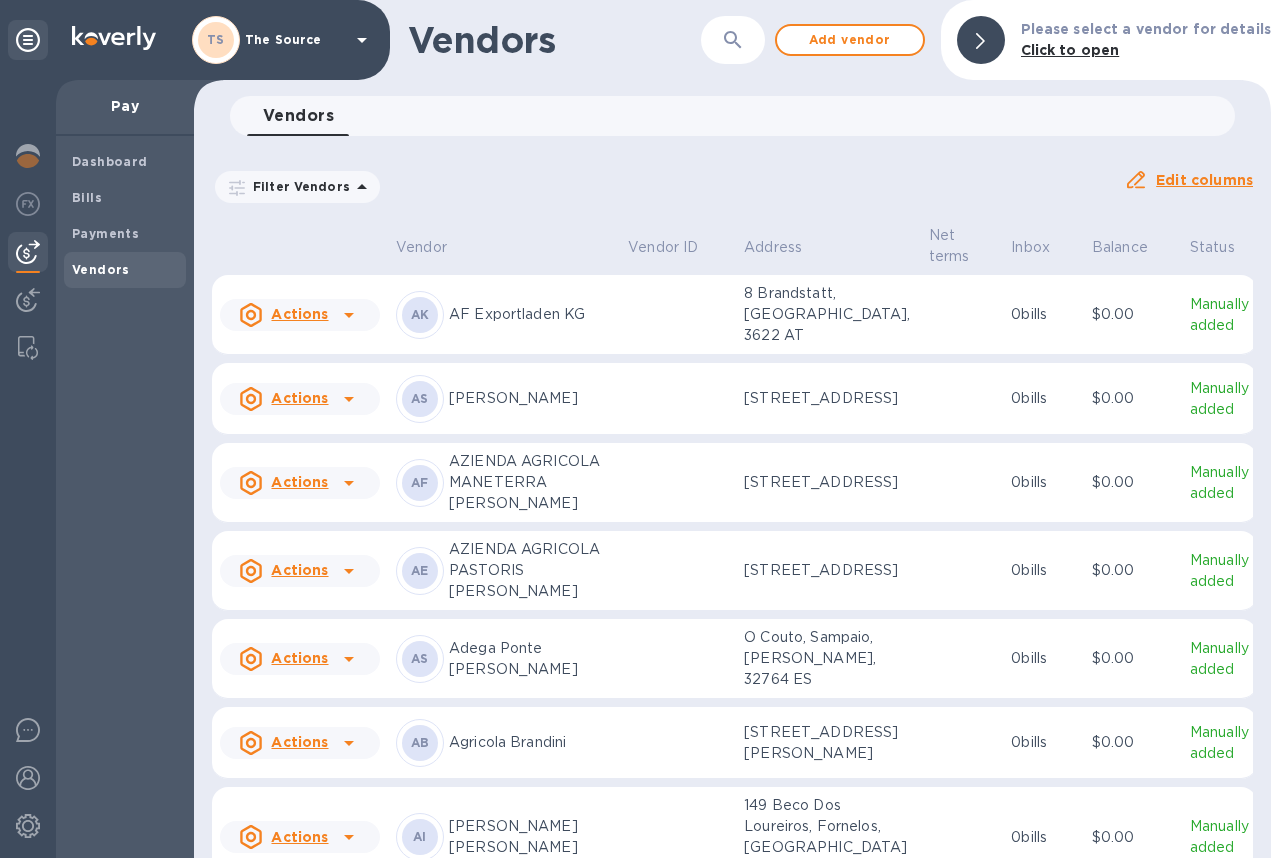 click 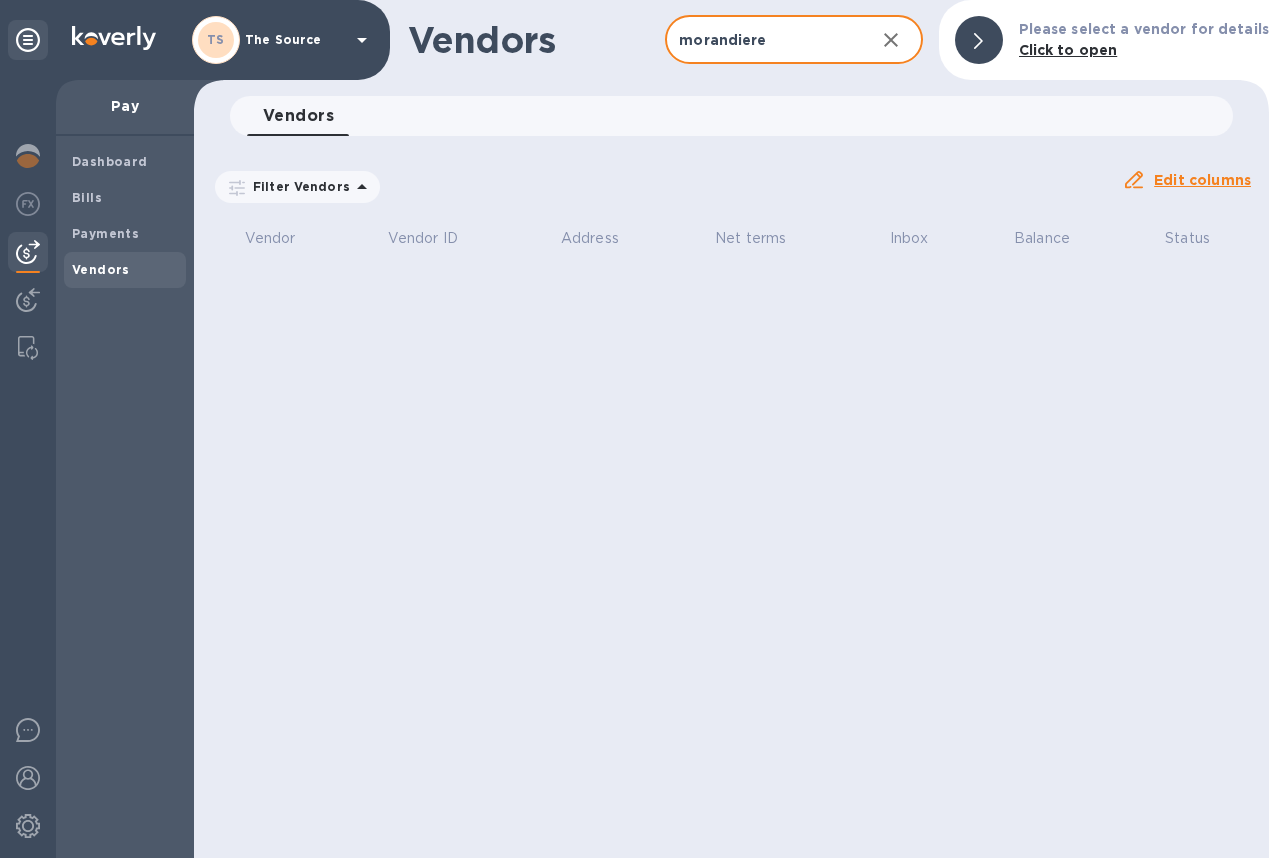drag, startPoint x: 797, startPoint y: 54, endPoint x: 632, endPoint y: 39, distance: 165.68042 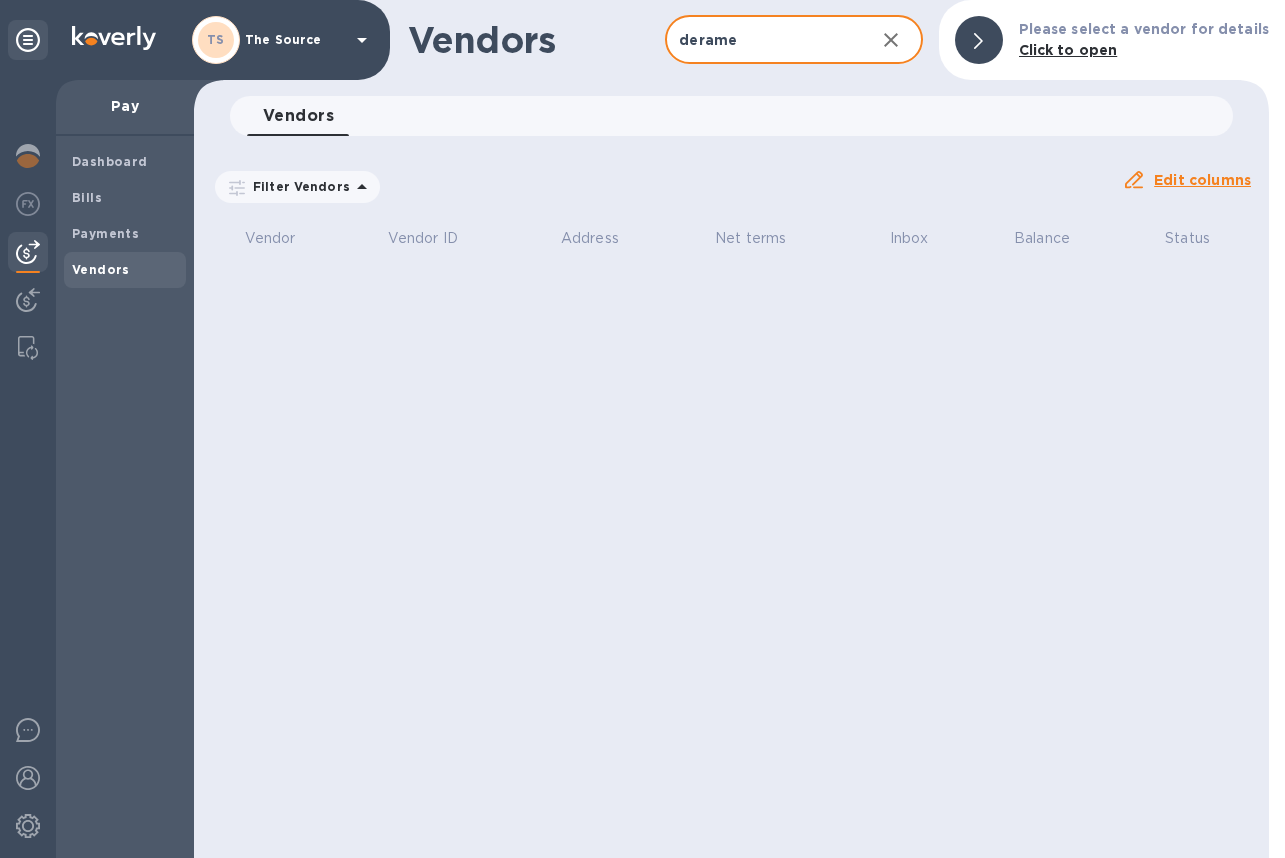 type on "derame" 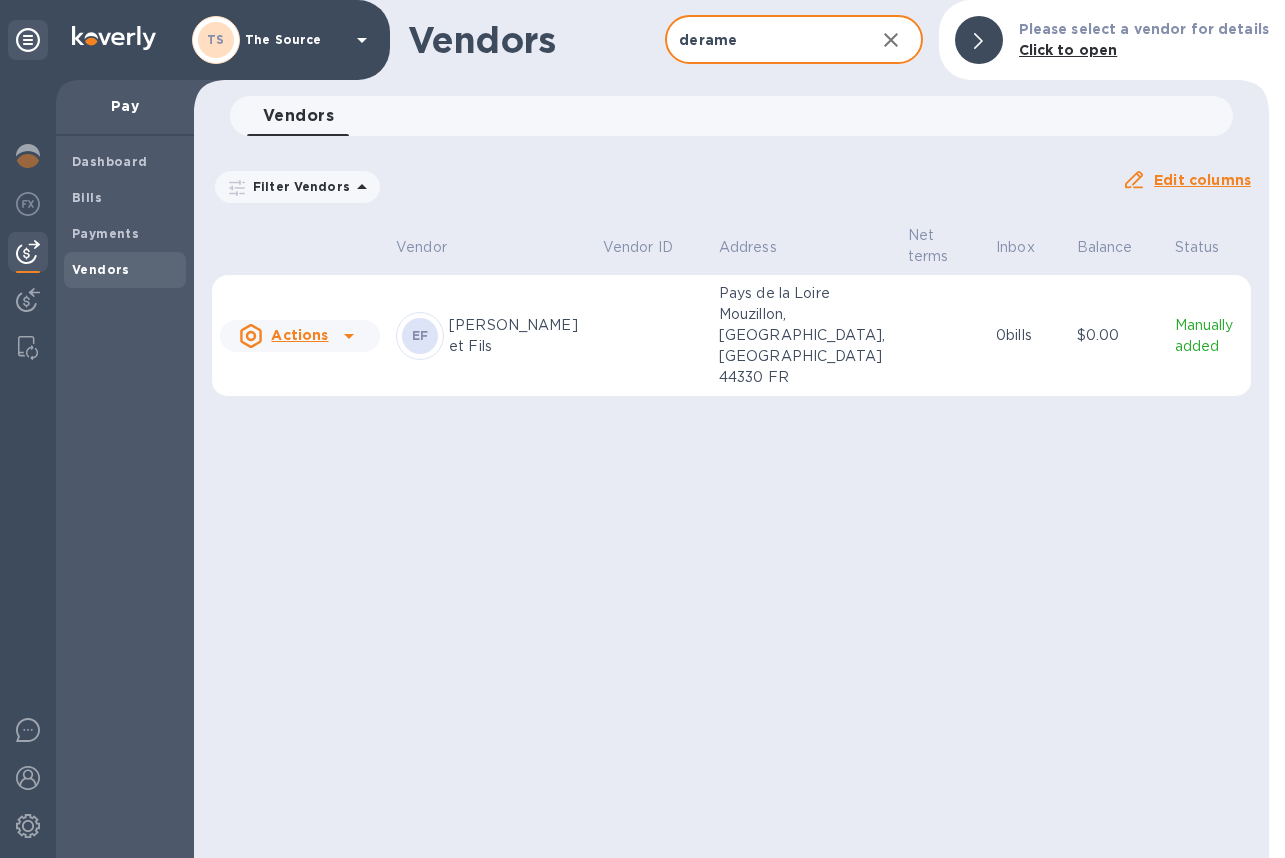 click at bounding box center [653, 336] 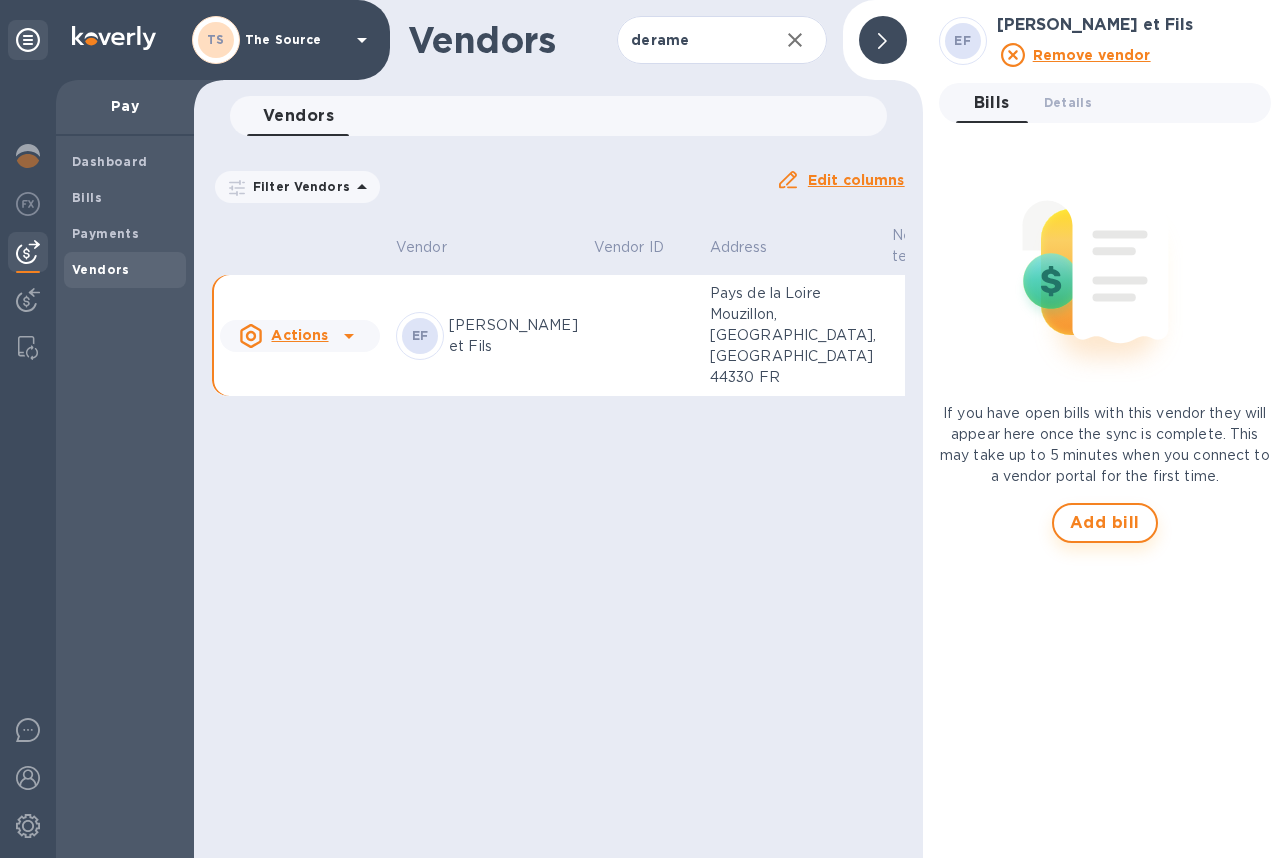 click on "Add bill" at bounding box center (1105, 523) 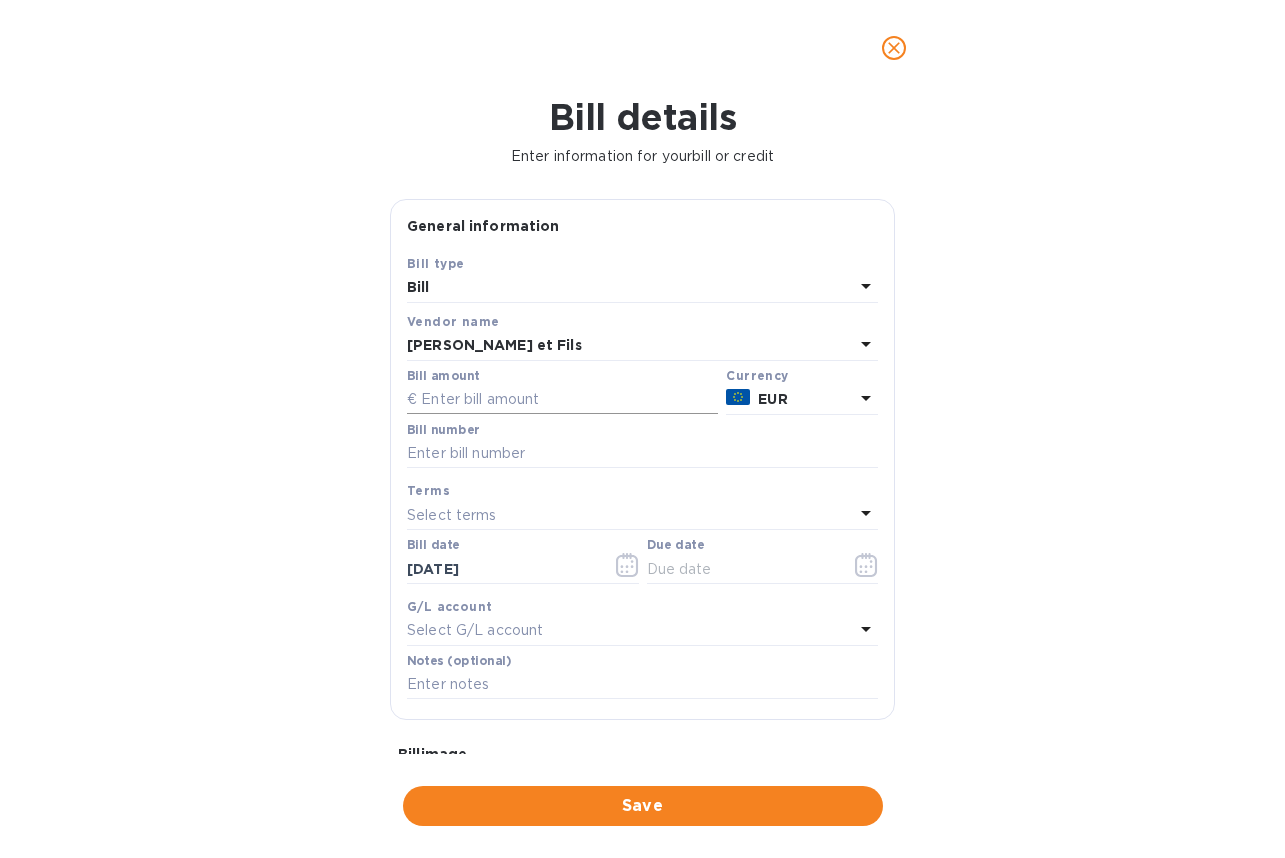 click at bounding box center (562, 400) 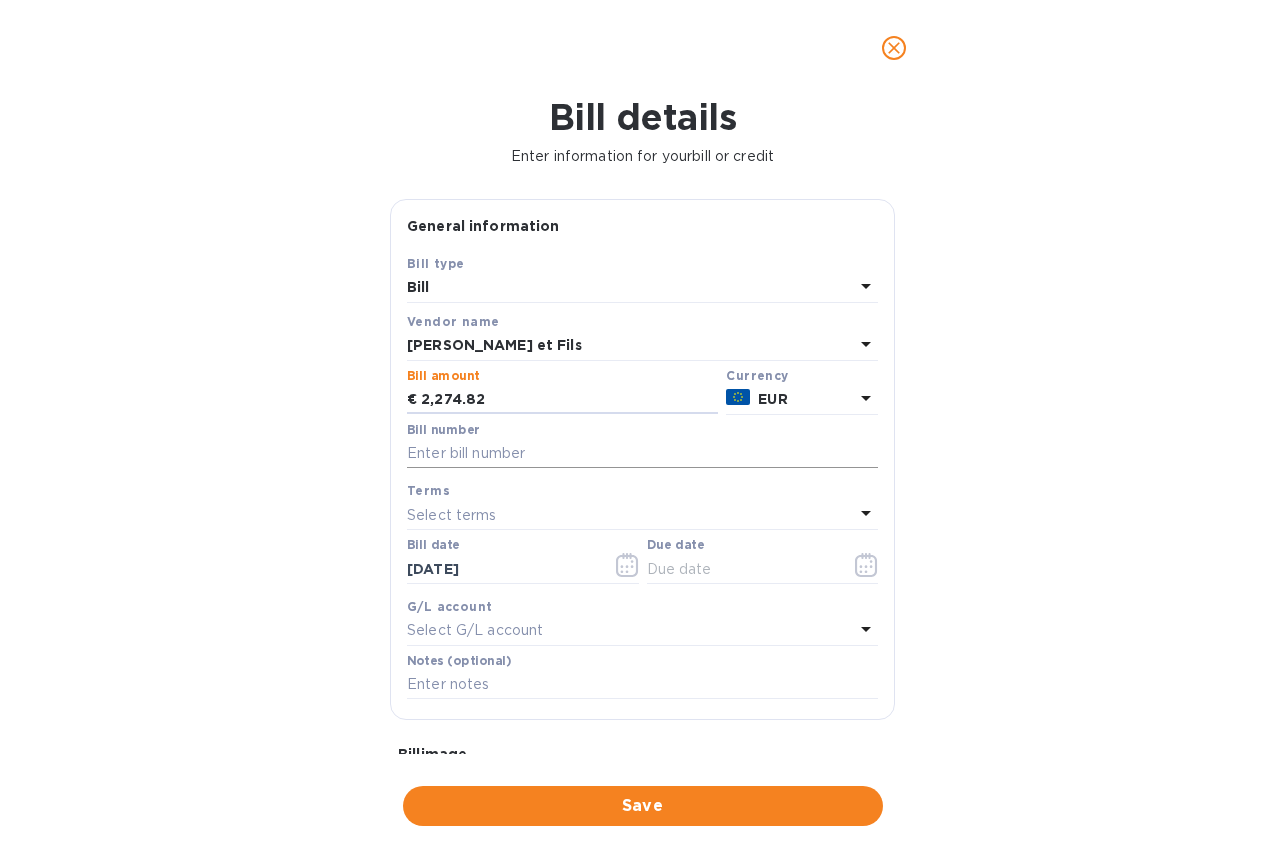 type on "2,274.82" 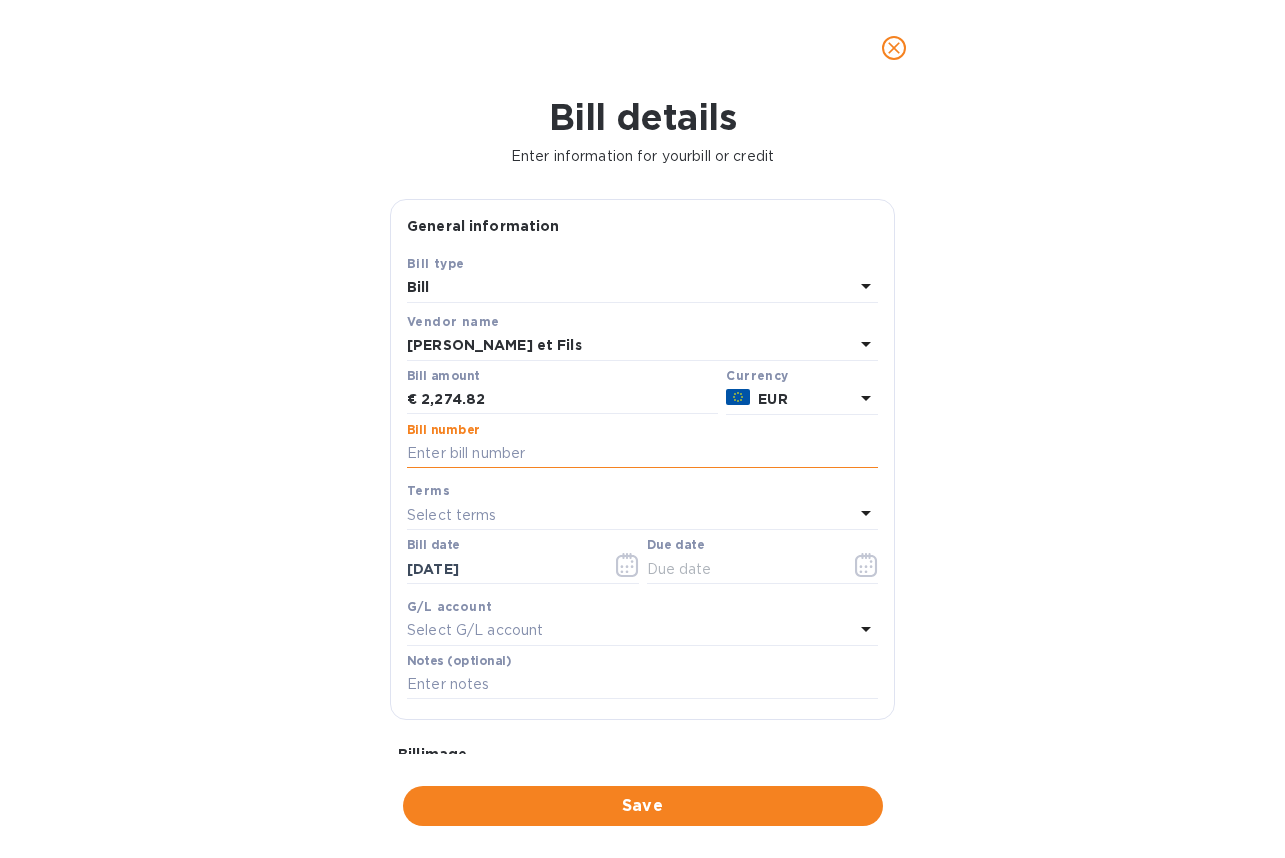 click at bounding box center [642, 454] 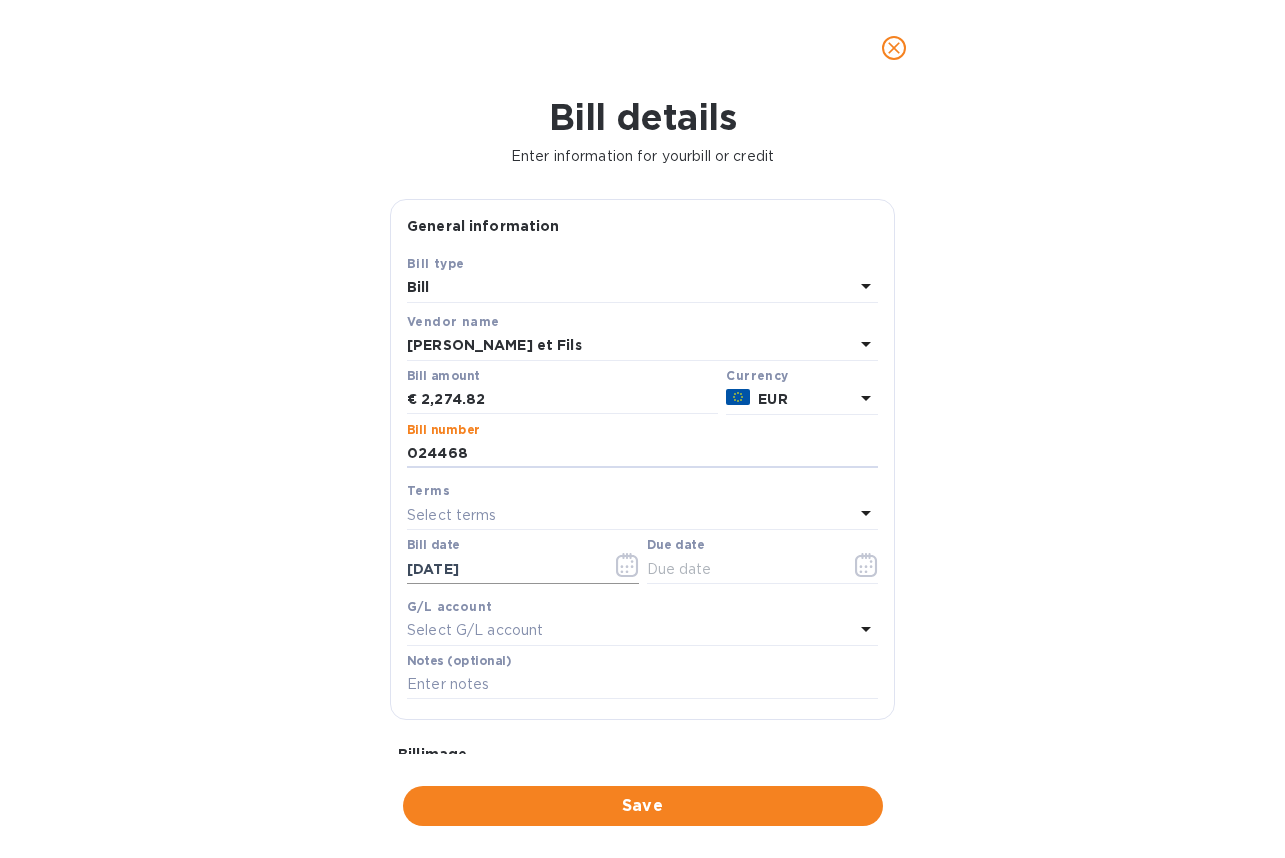 type on "024468" 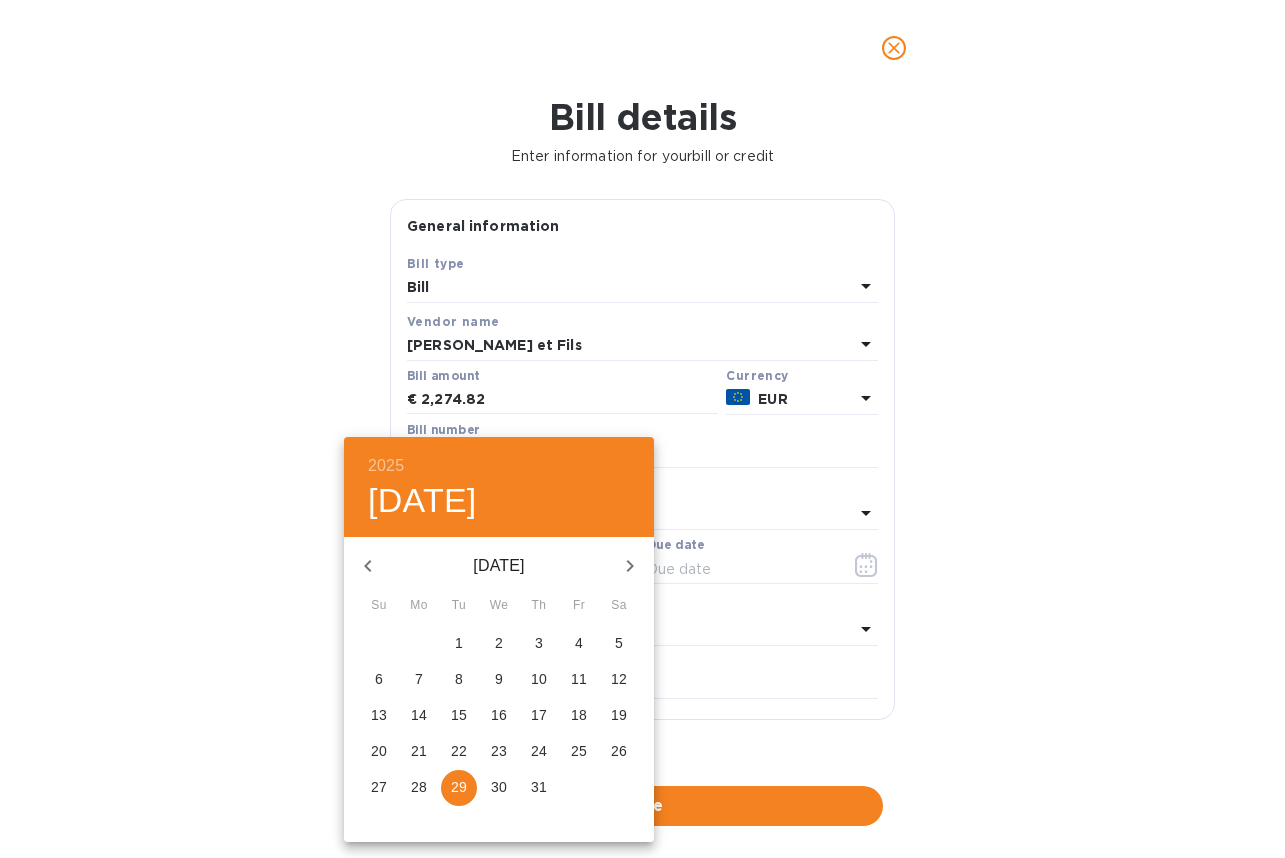 click 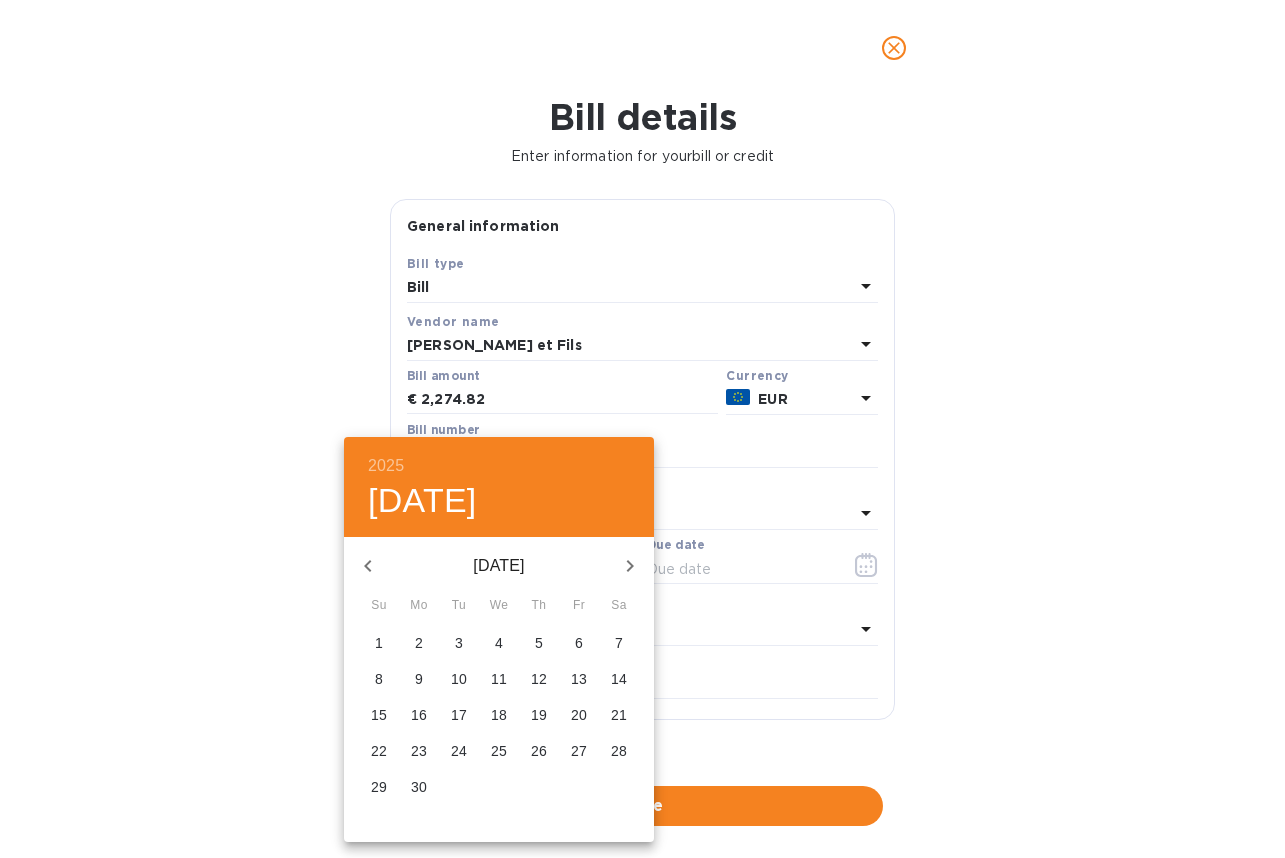 click on "13" at bounding box center [579, 679] 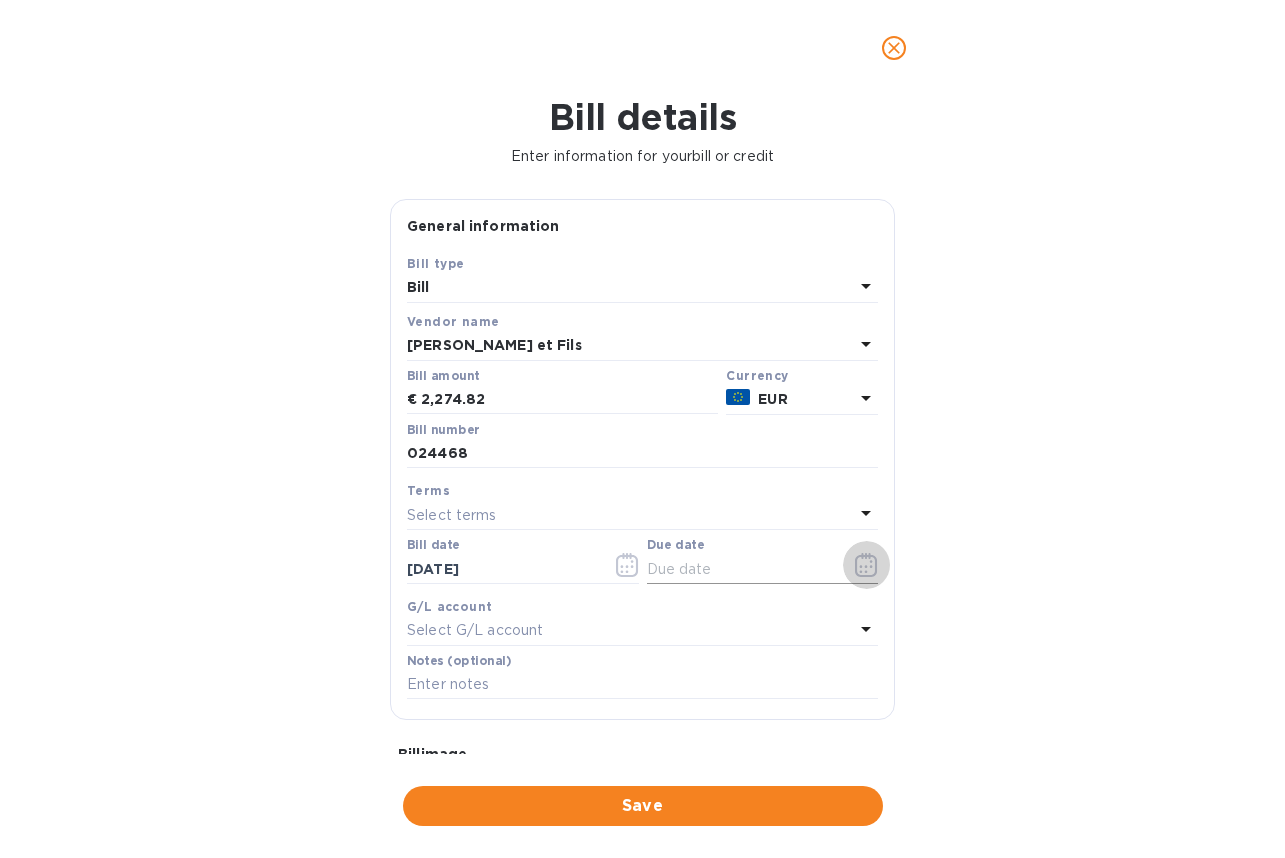 click 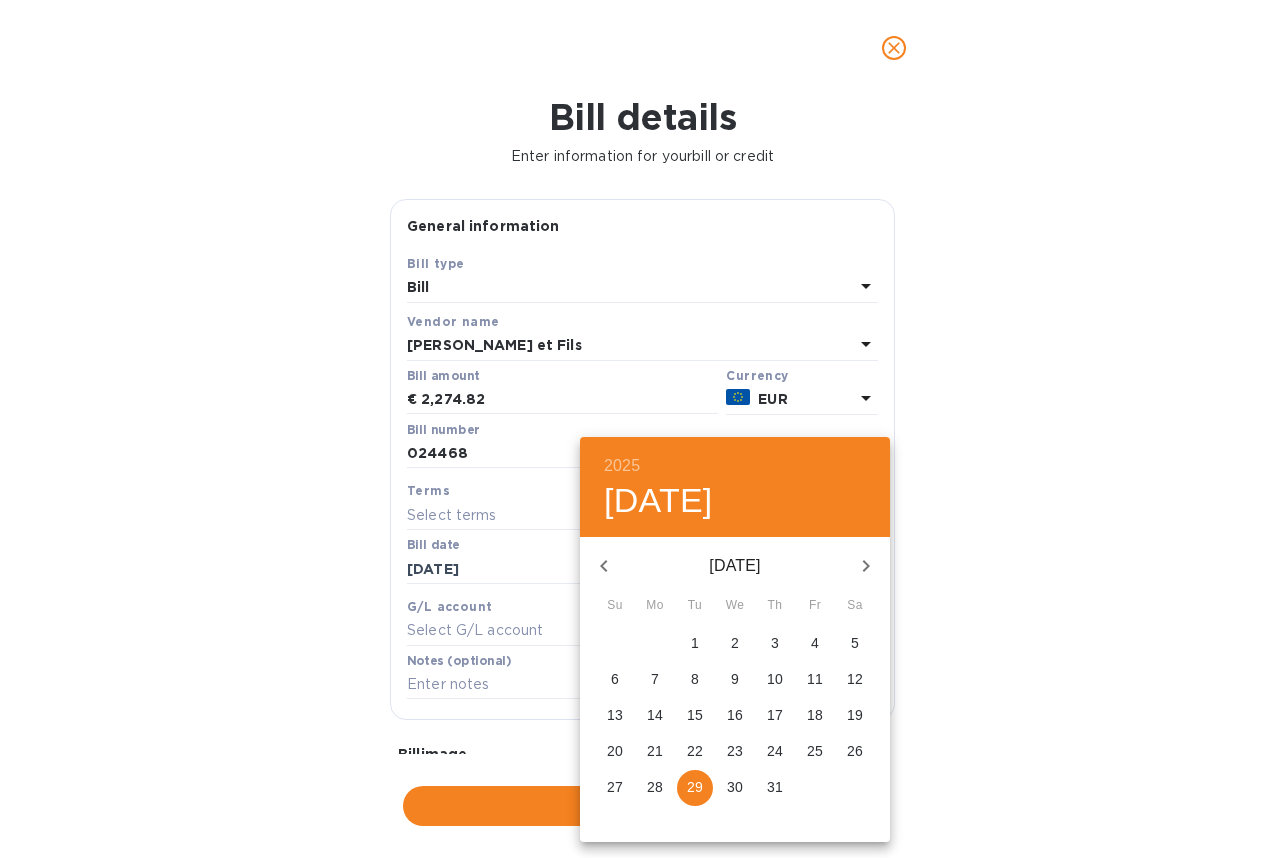 click 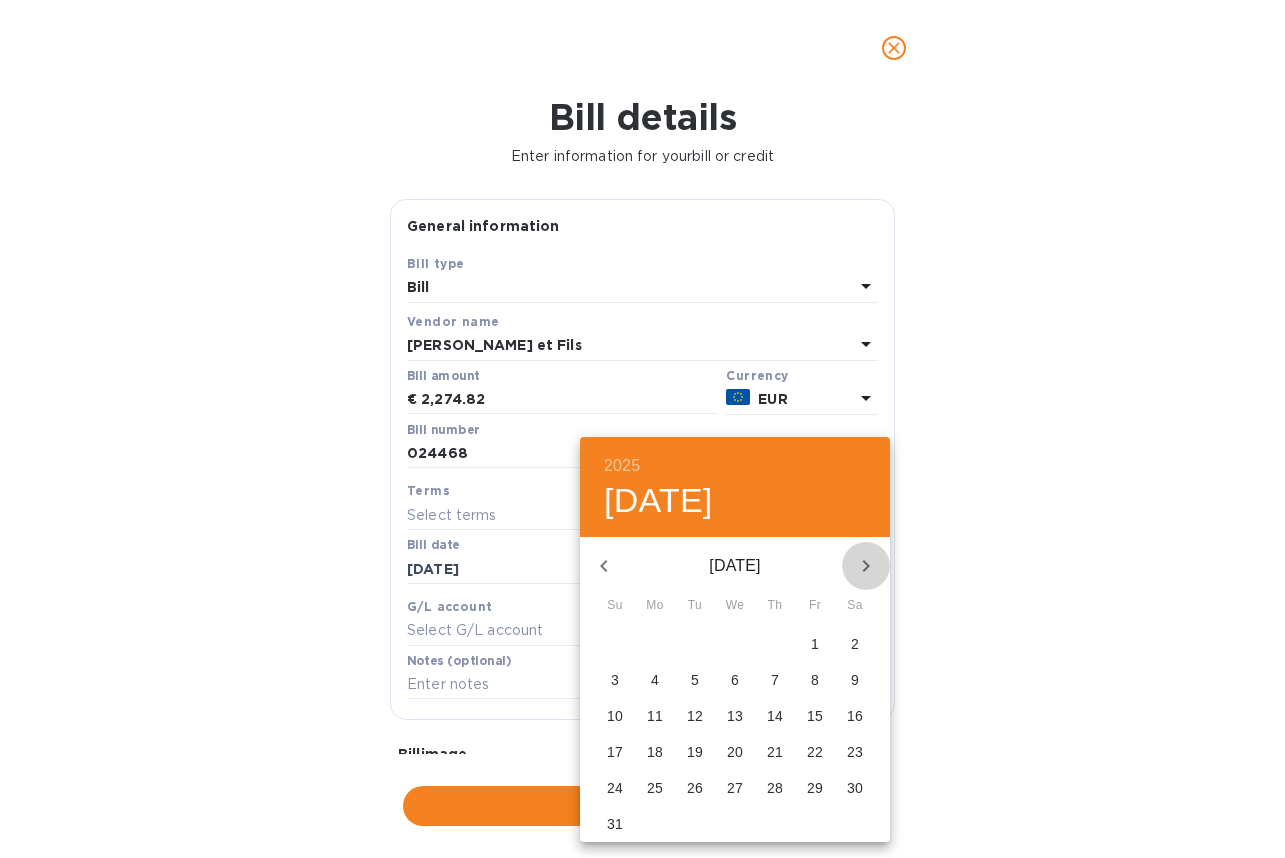 click 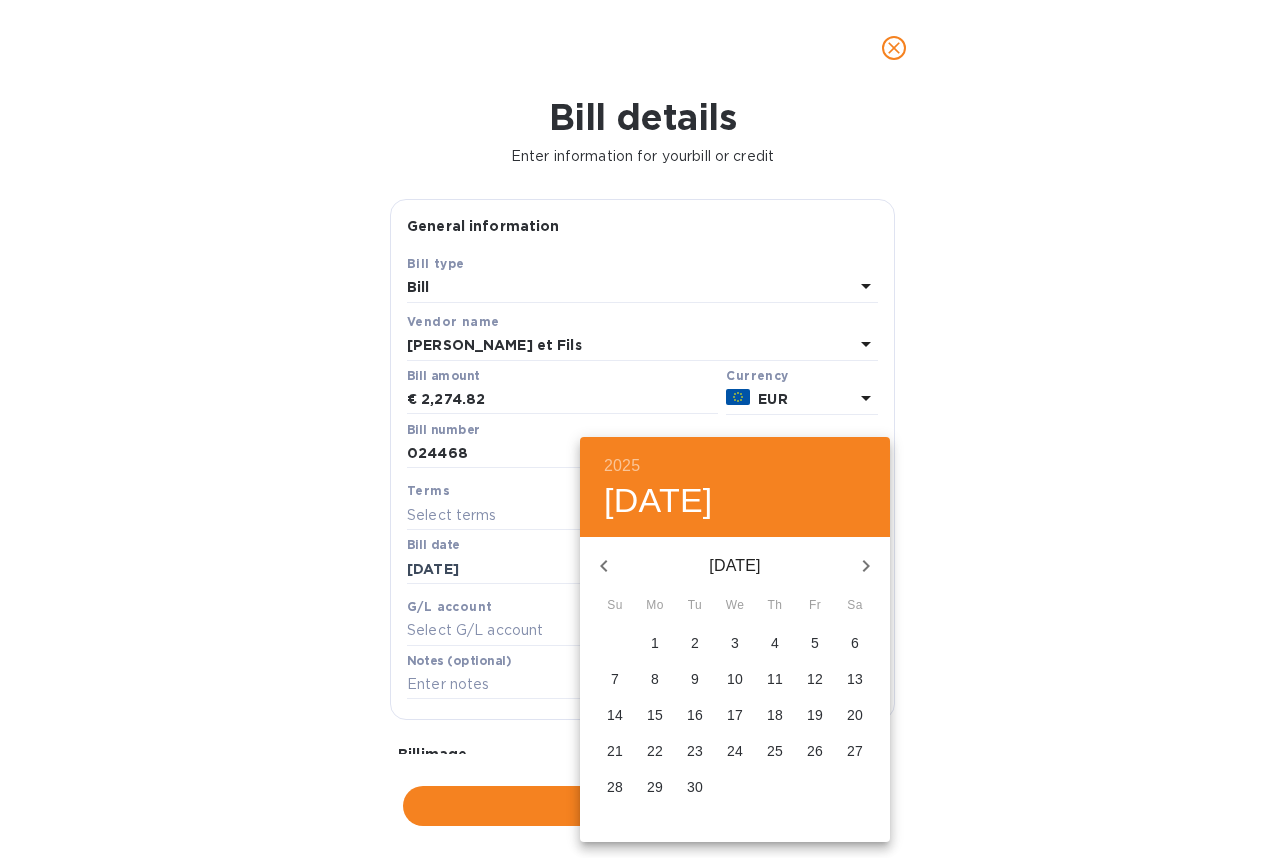 click on "30" at bounding box center (695, 787) 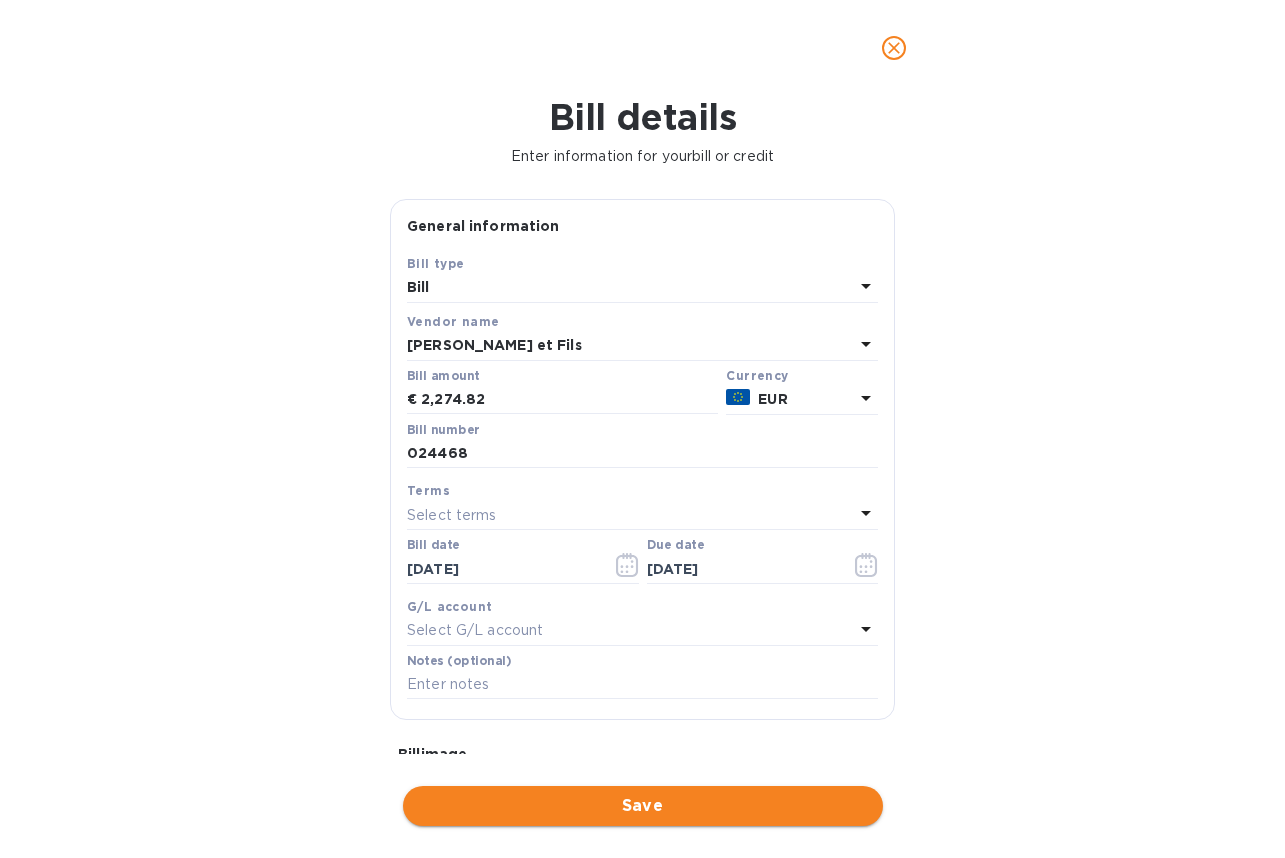 click on "Save" at bounding box center [643, 806] 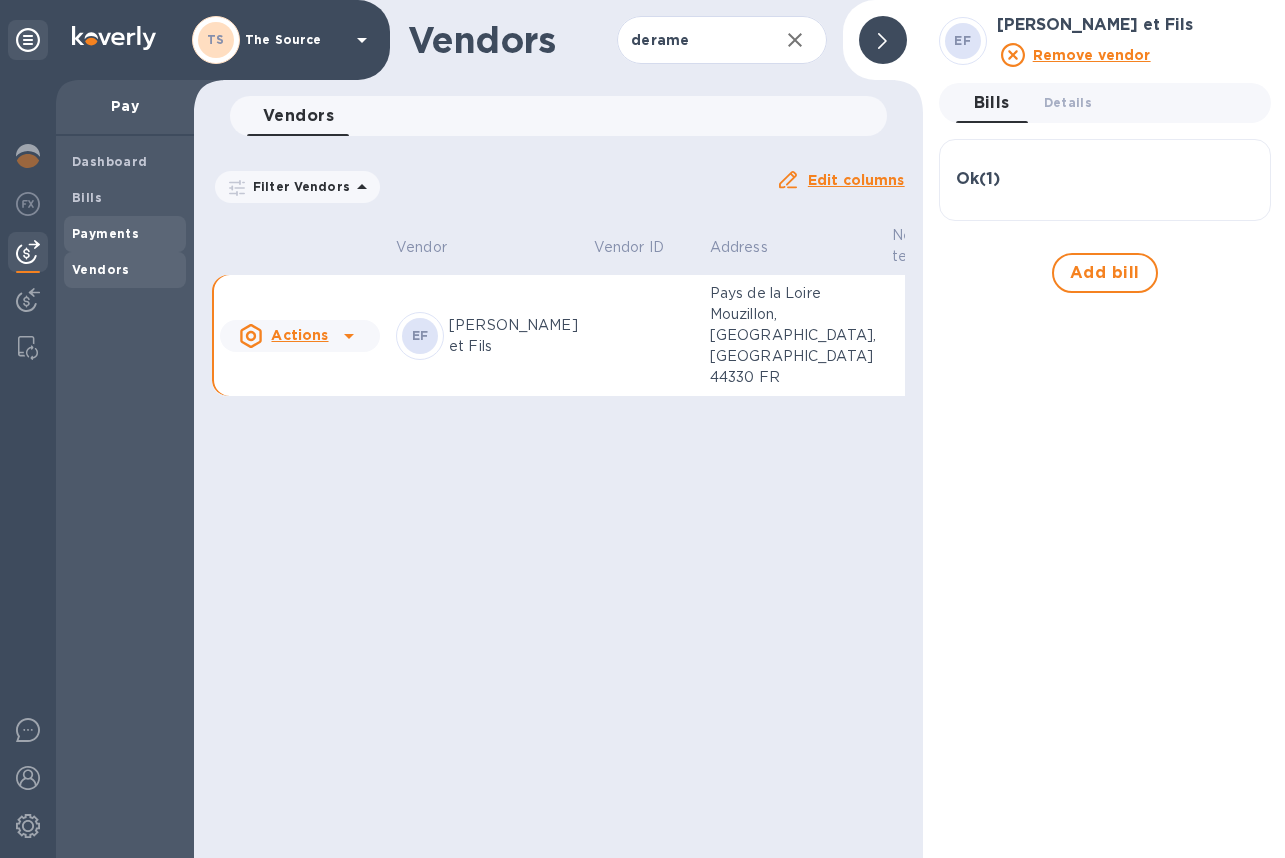 click on "Payments" at bounding box center (105, 233) 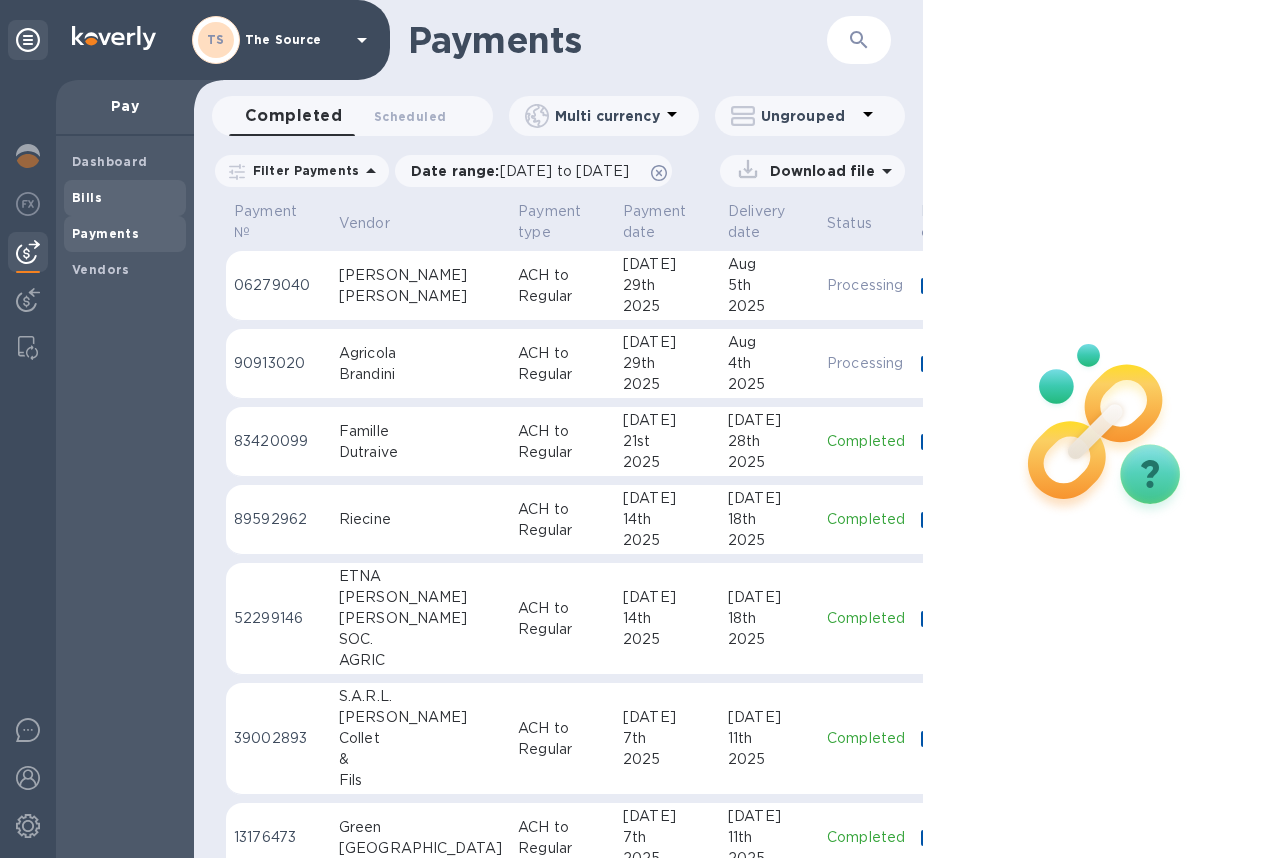 click on "Bills" at bounding box center [125, 198] 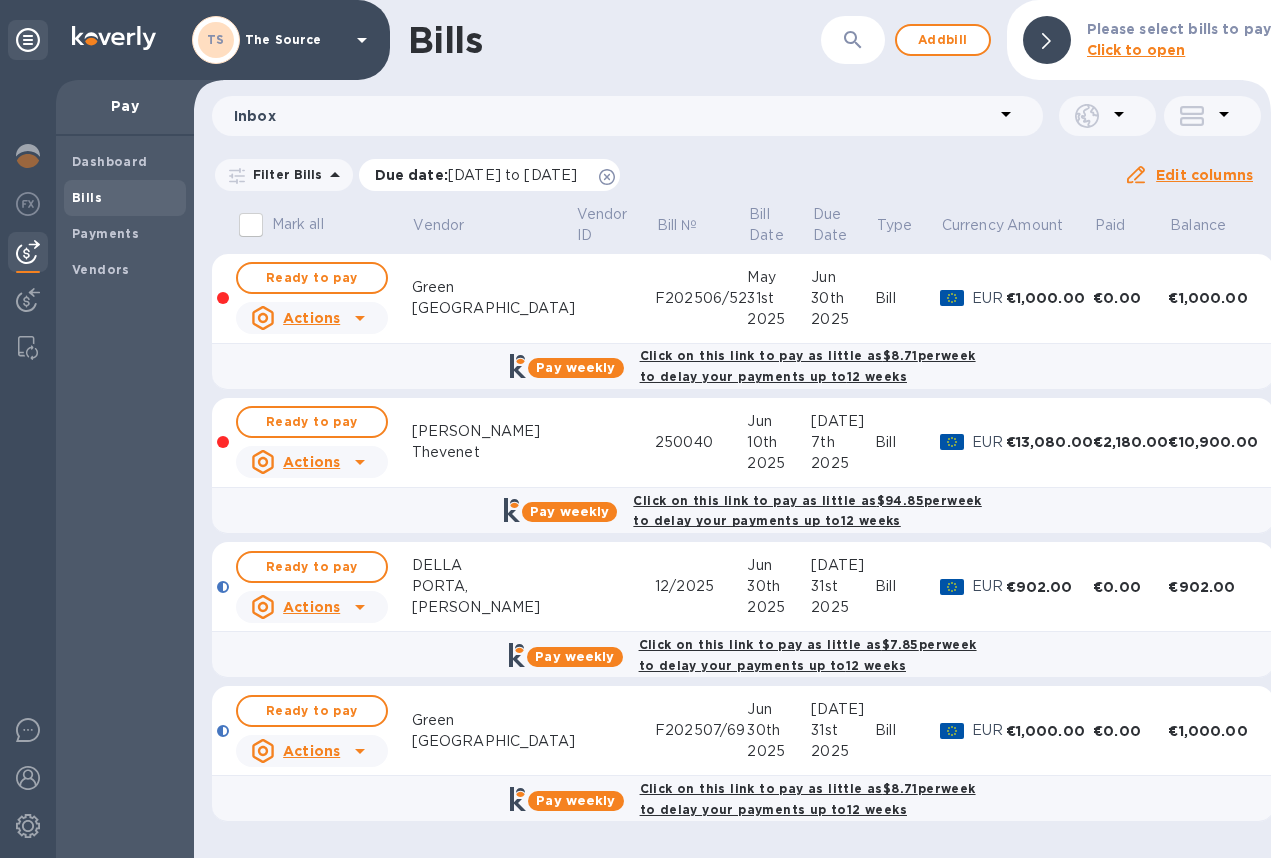 click 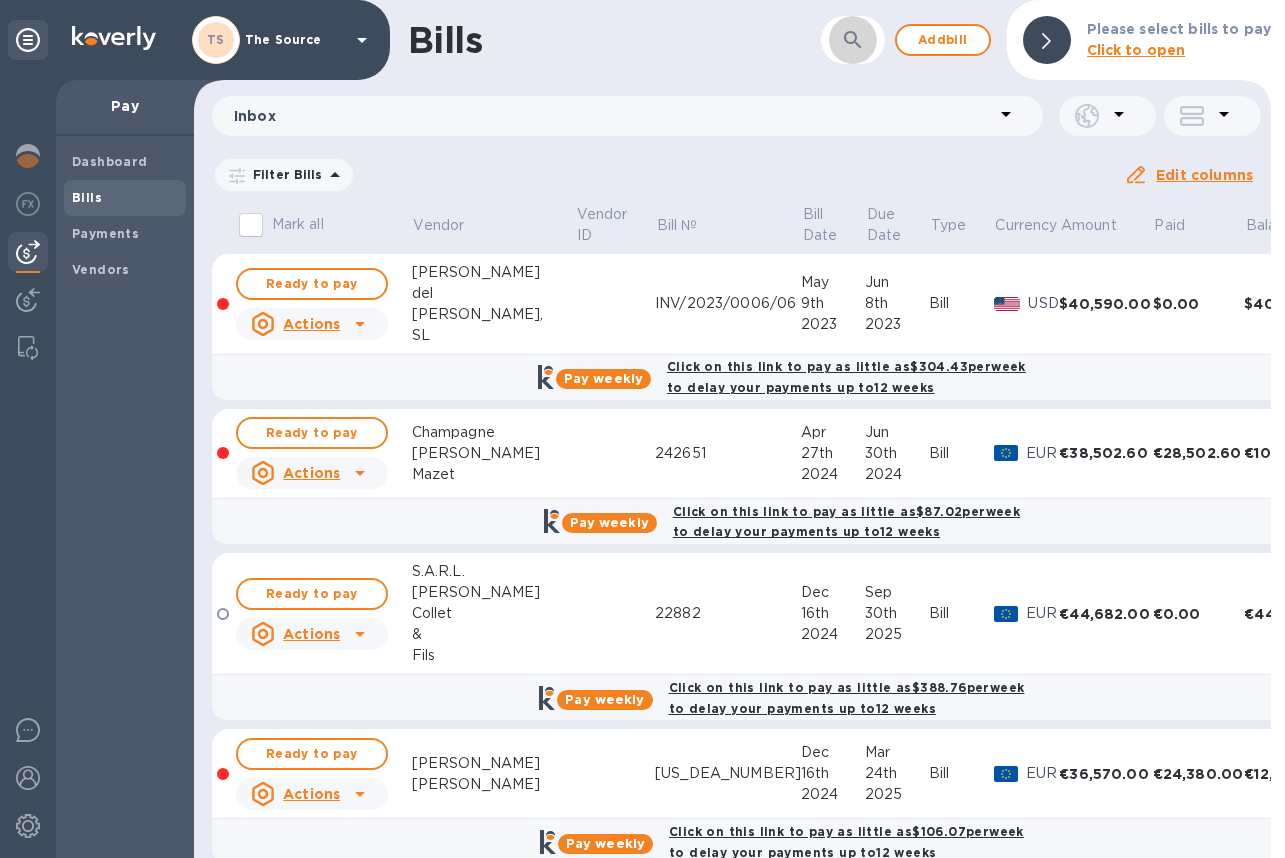 click 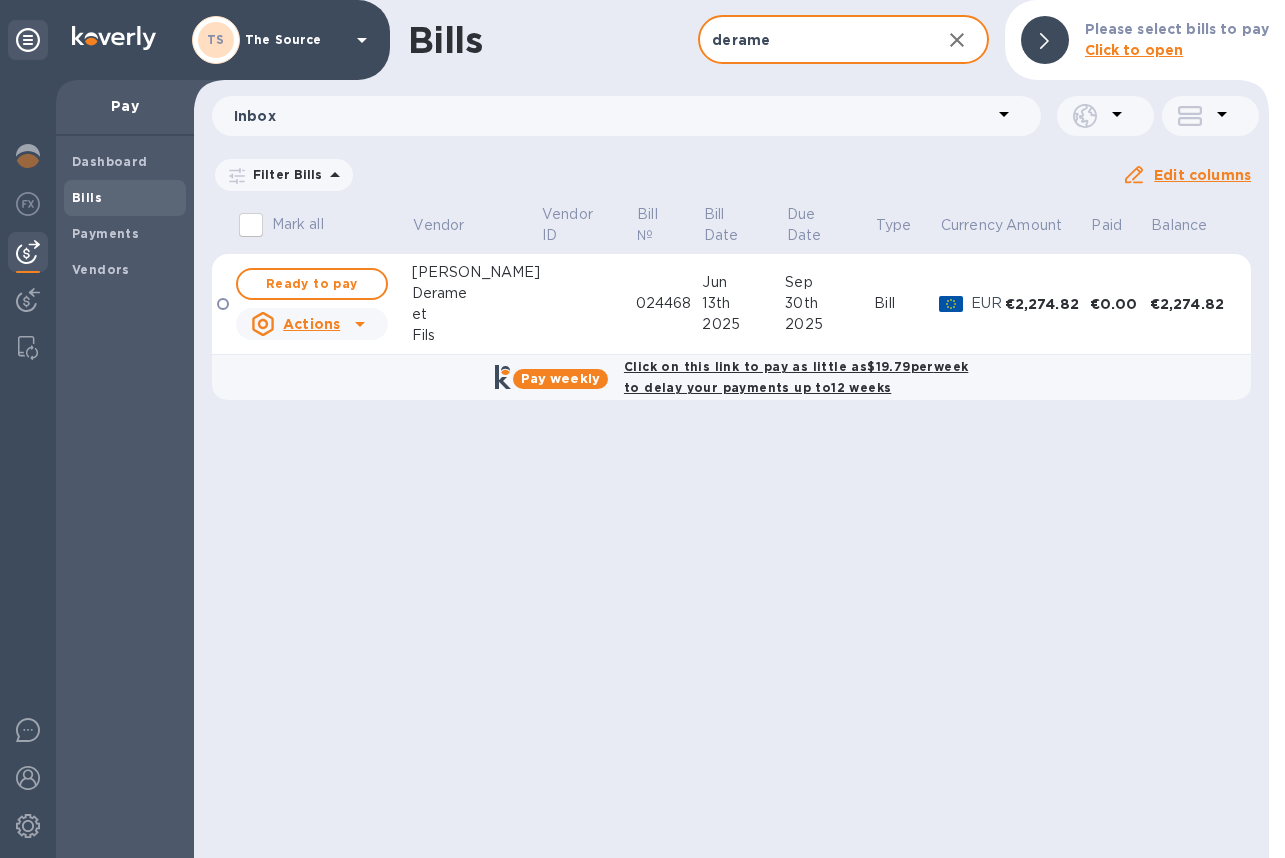 type on "derame" 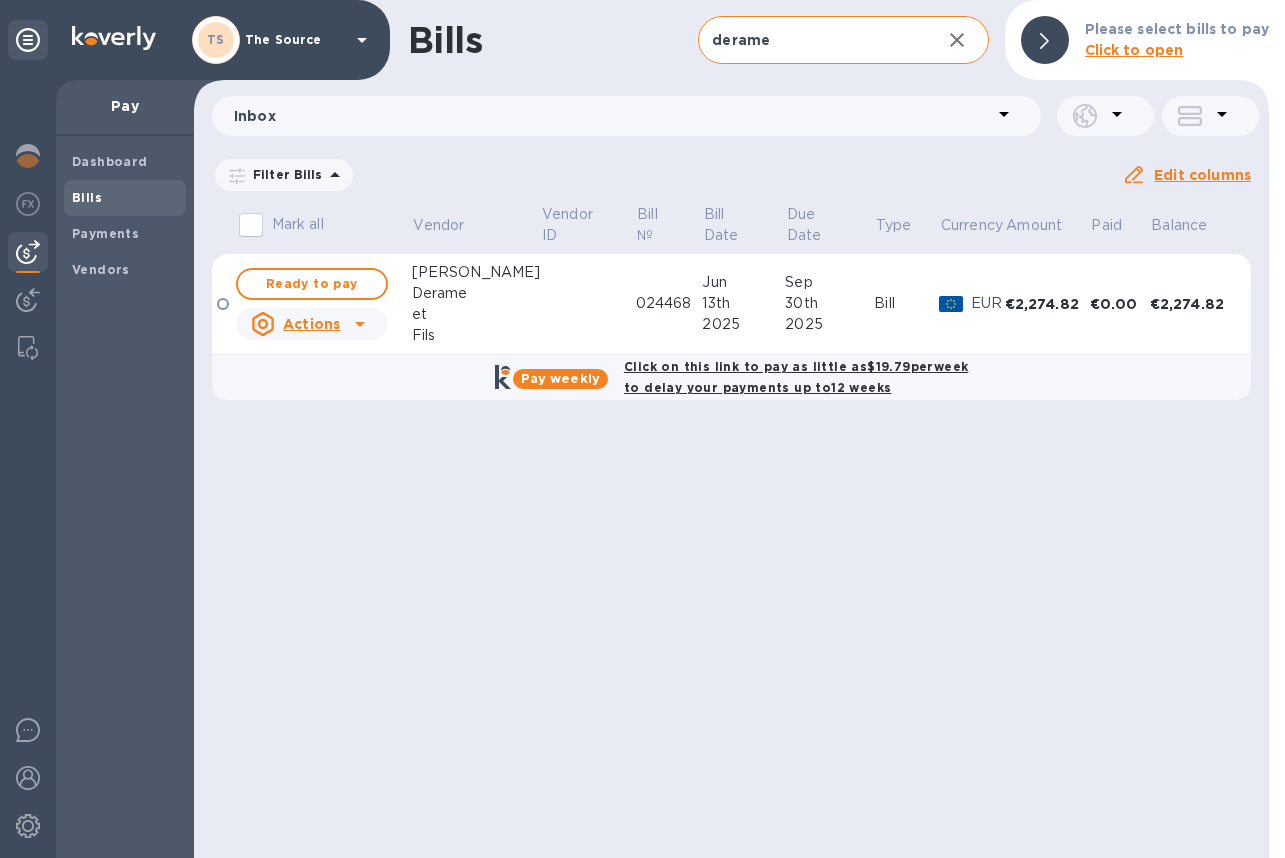 click at bounding box center (587, 304) 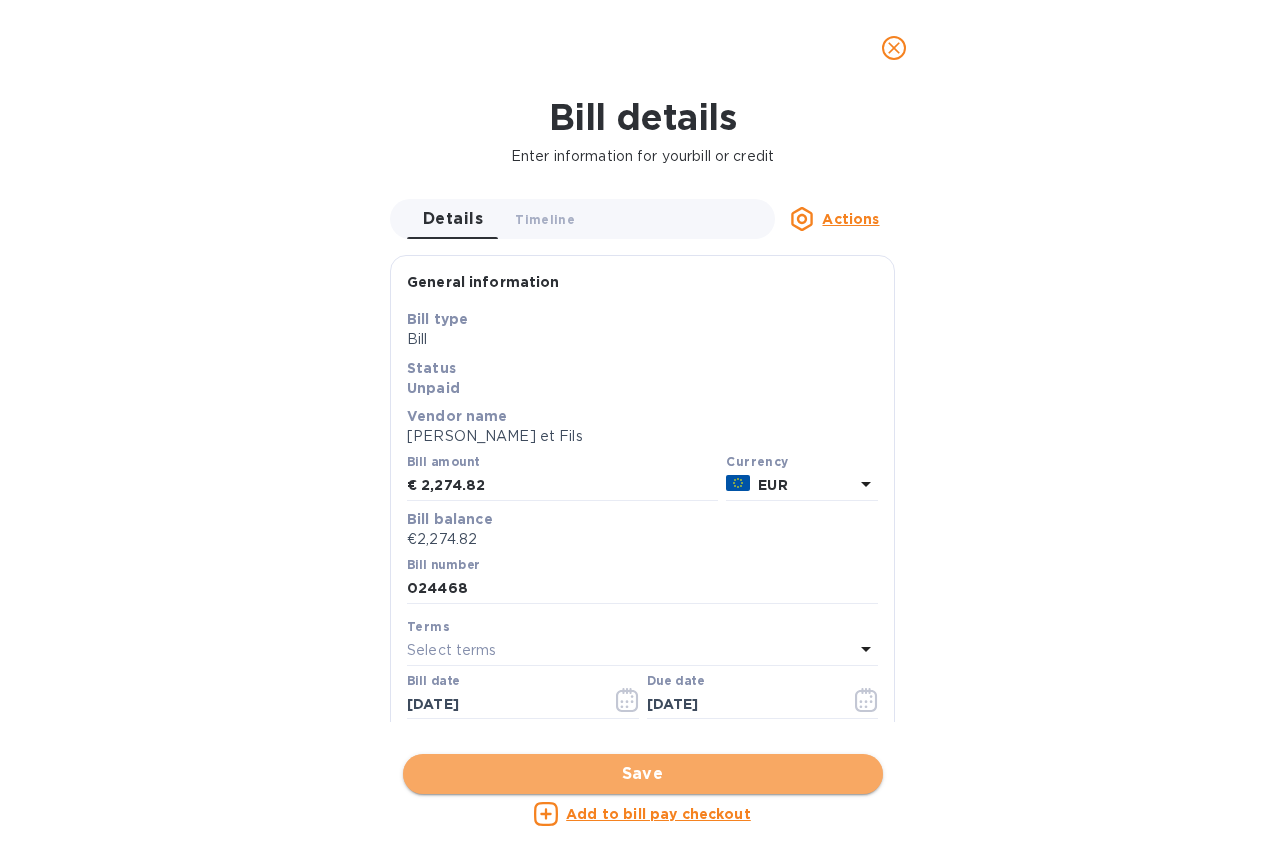 click on "Save" at bounding box center (643, 774) 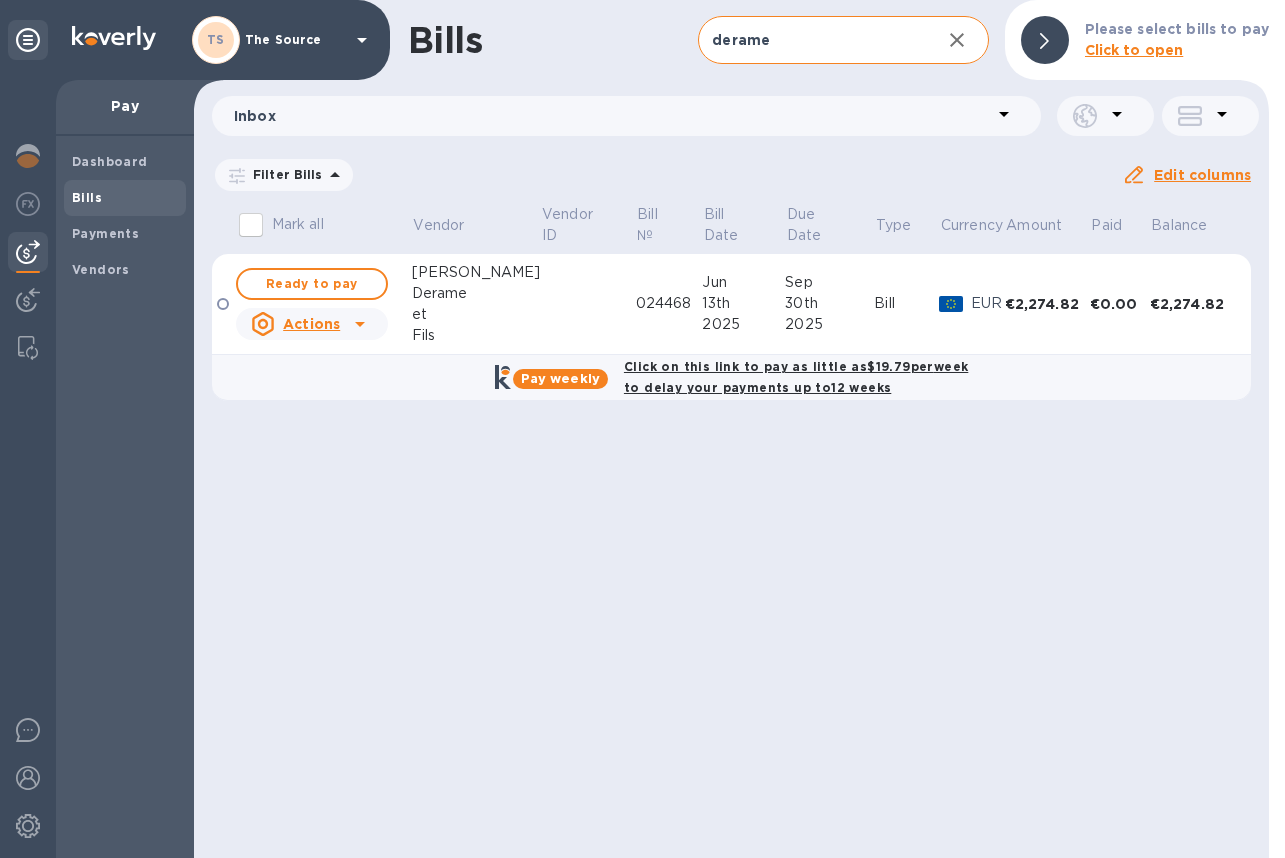 click on "13th" at bounding box center (743, 303) 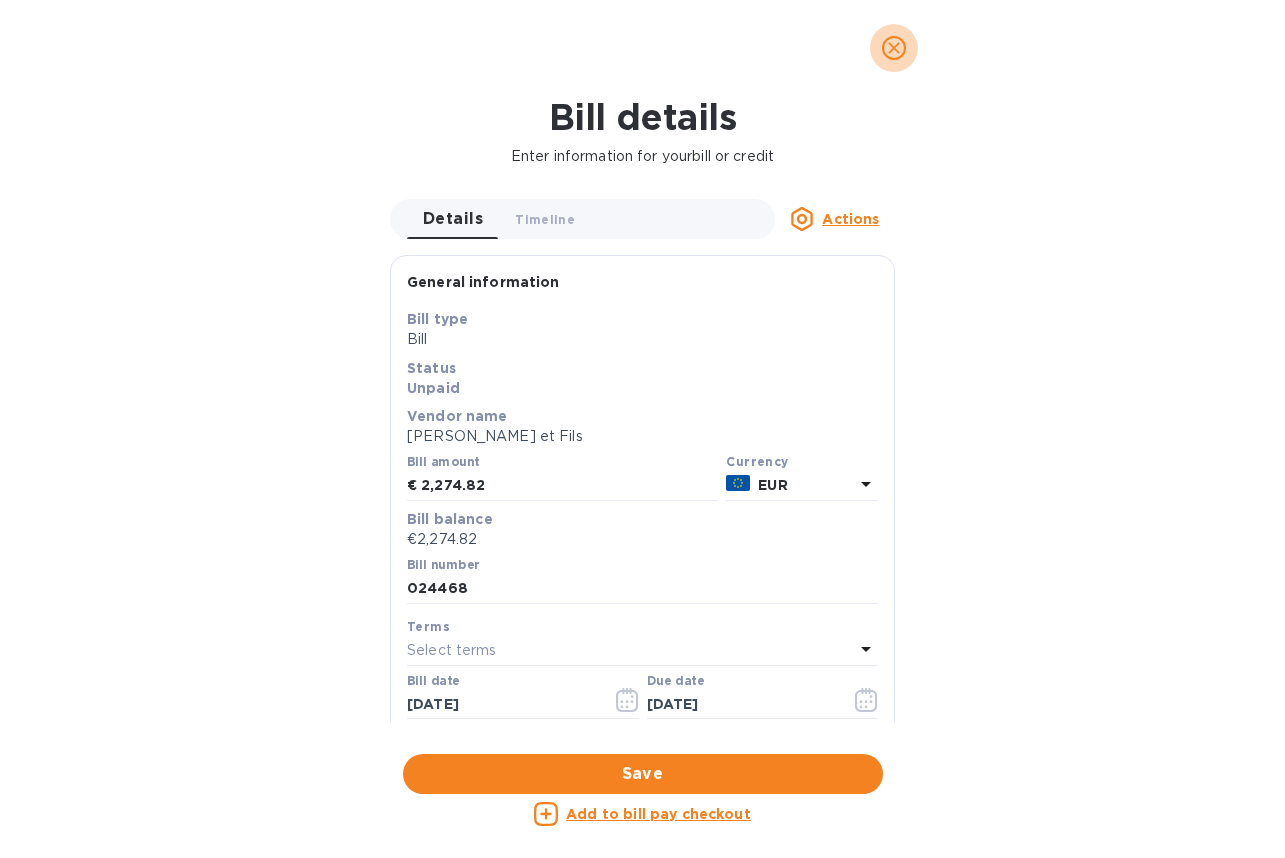 click 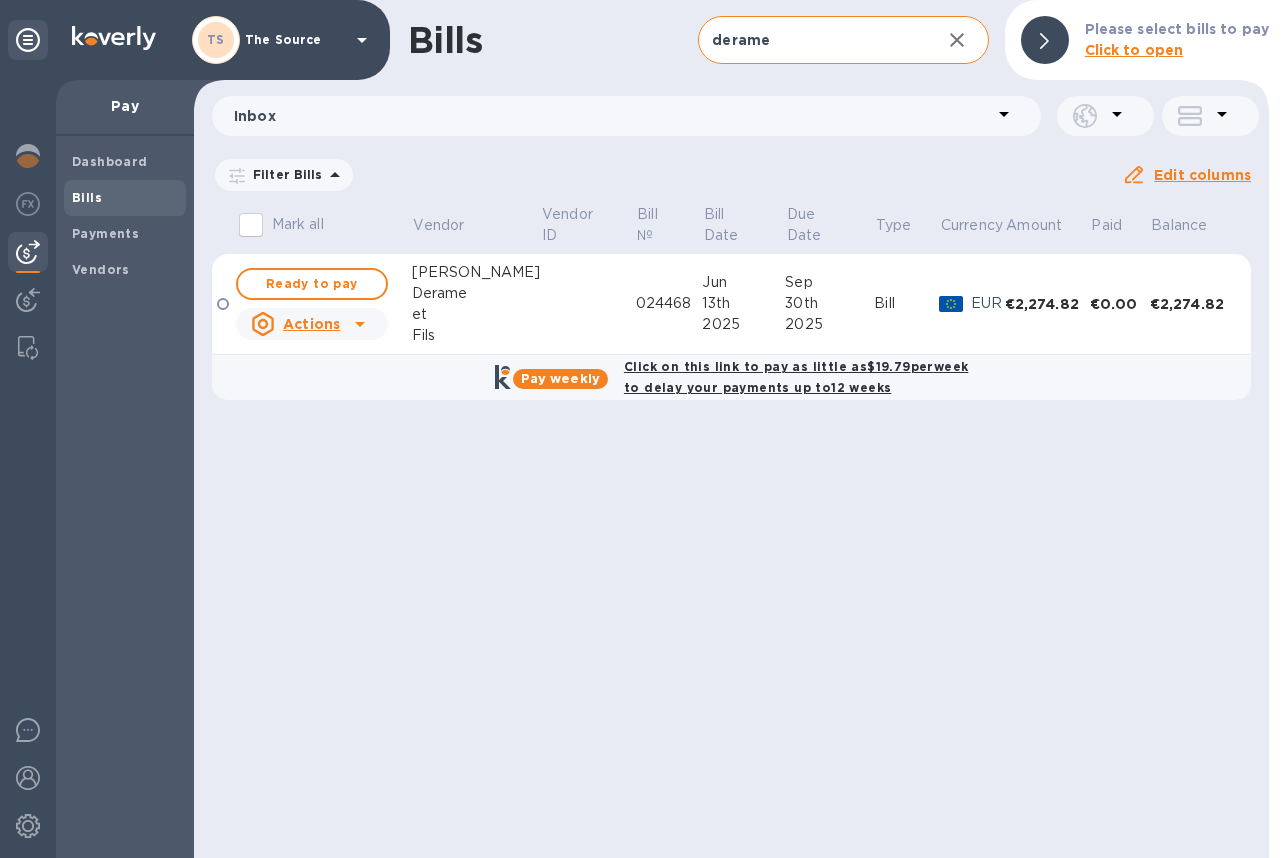 click on "EUR" at bounding box center (971, 304) 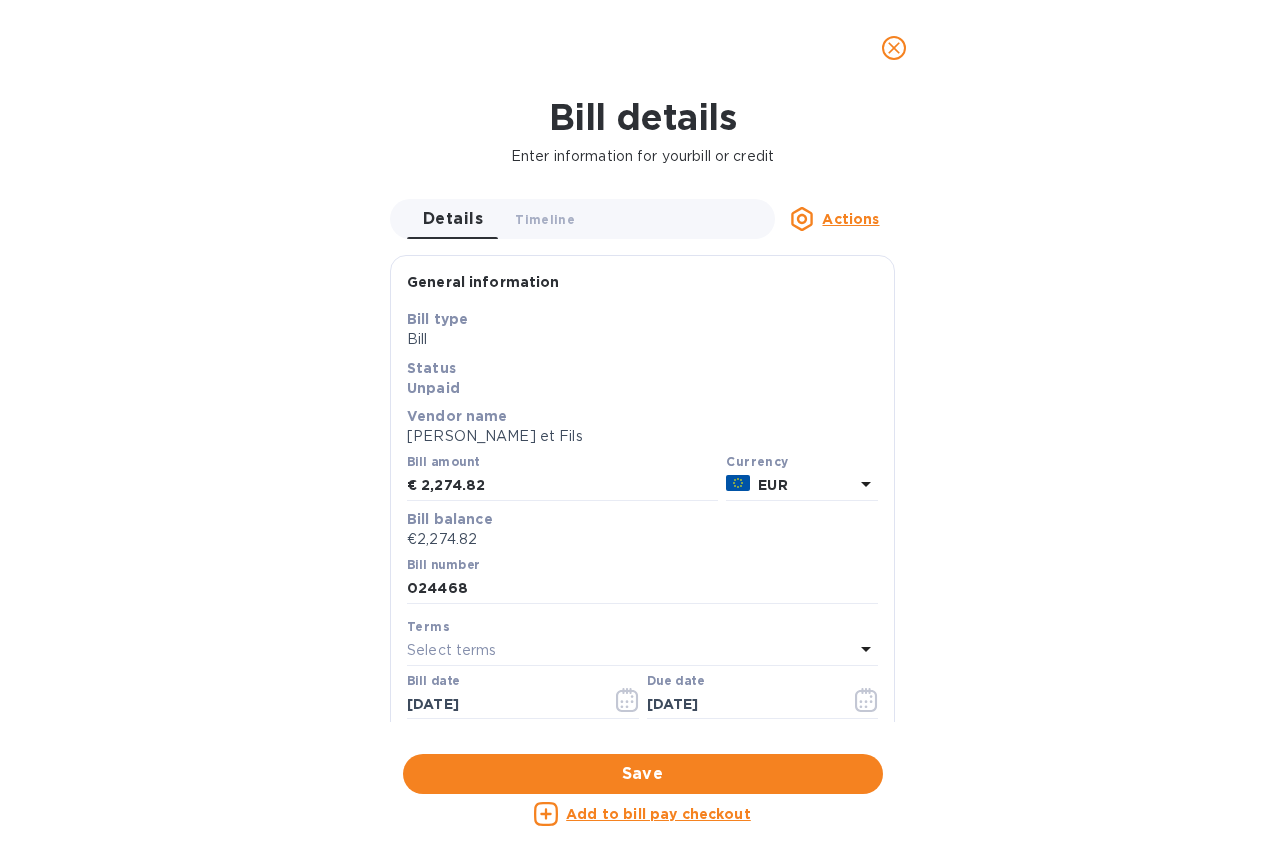 click 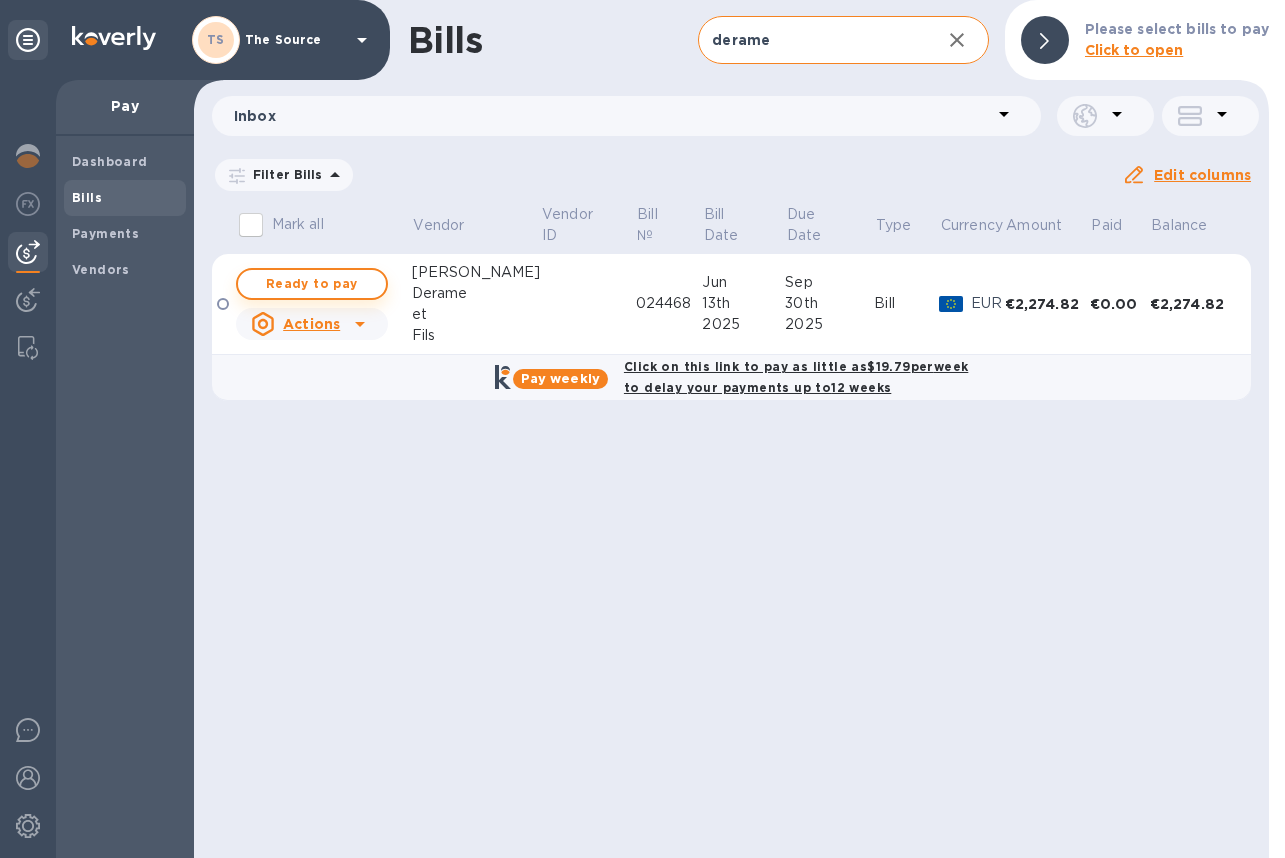 click on "Ready to pay" at bounding box center [312, 284] 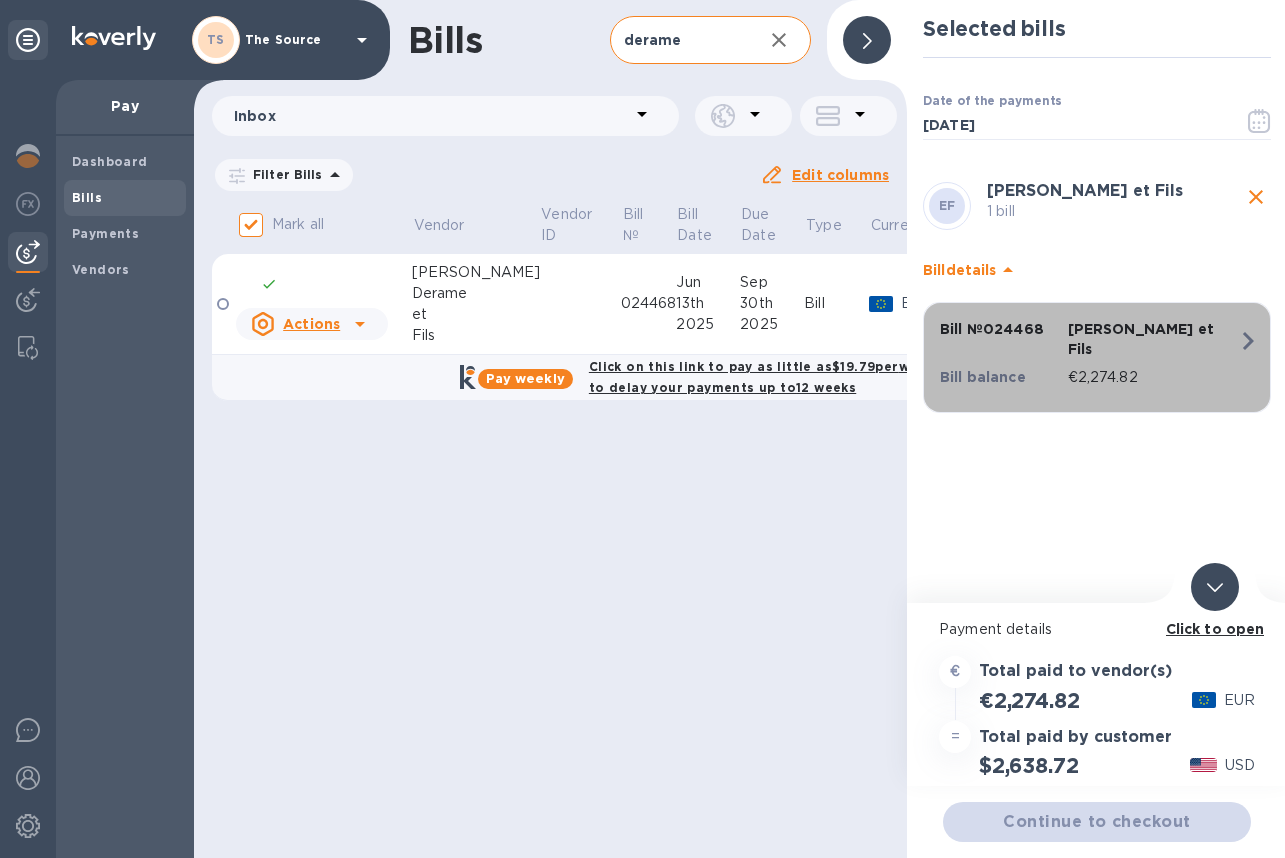 click on "€2,274.82" at bounding box center [1153, 377] 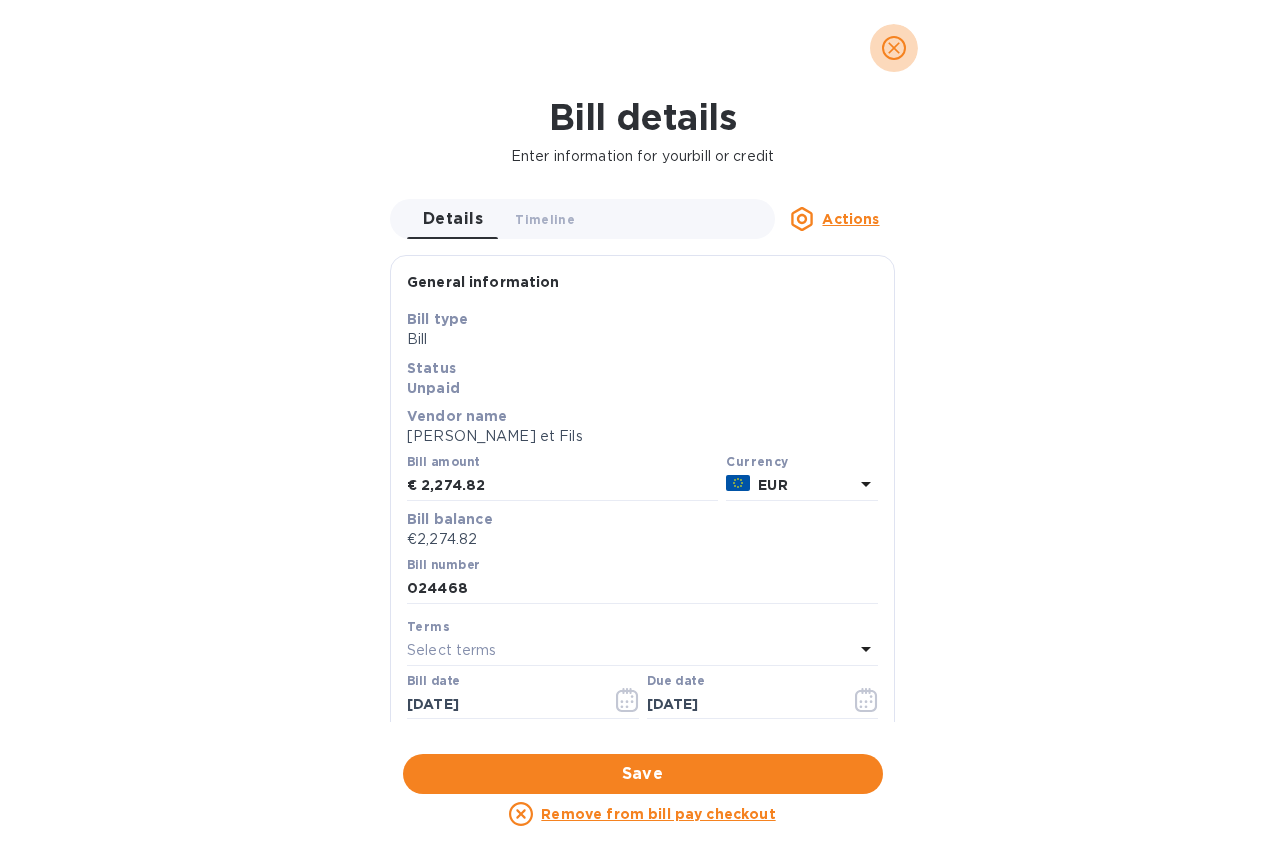 click at bounding box center [894, 48] 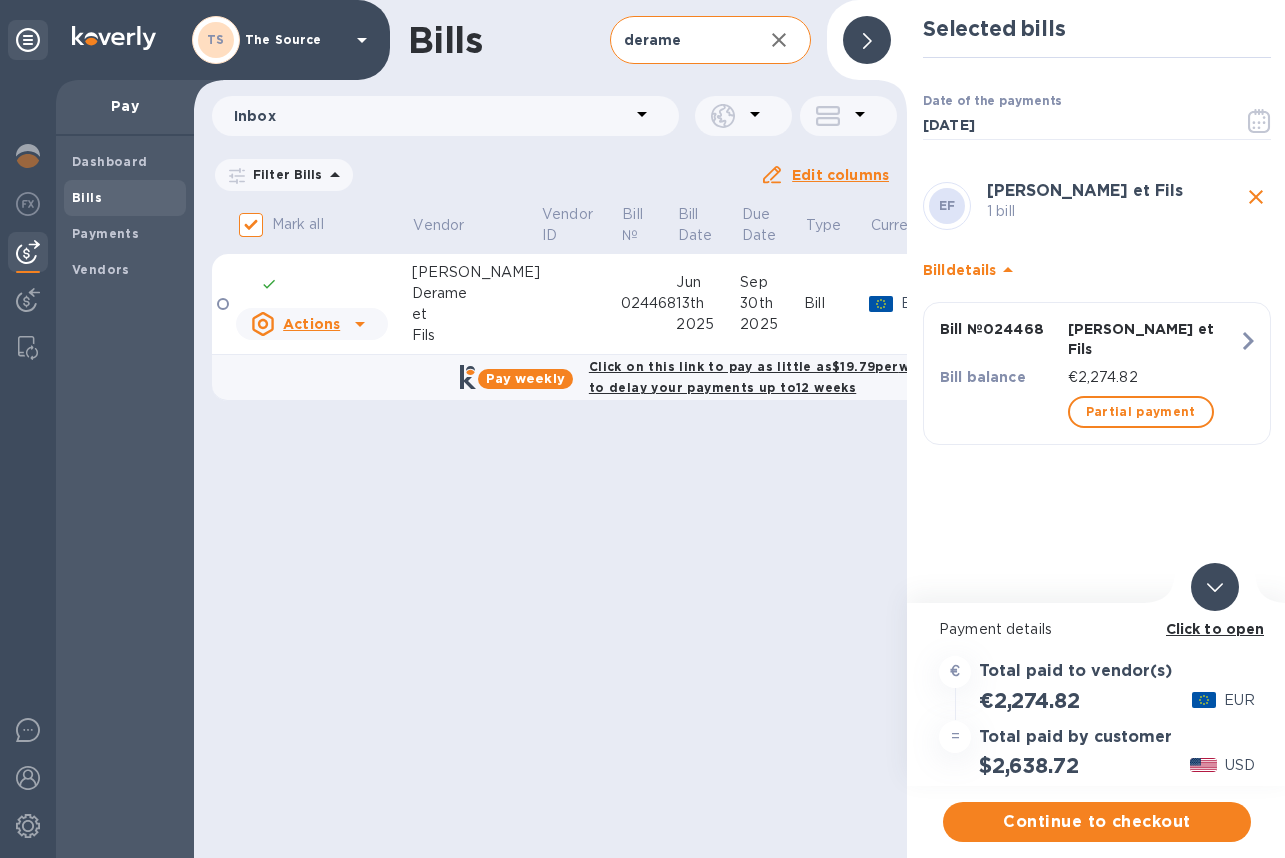 click on "€2,274.82" at bounding box center (1029, 700) 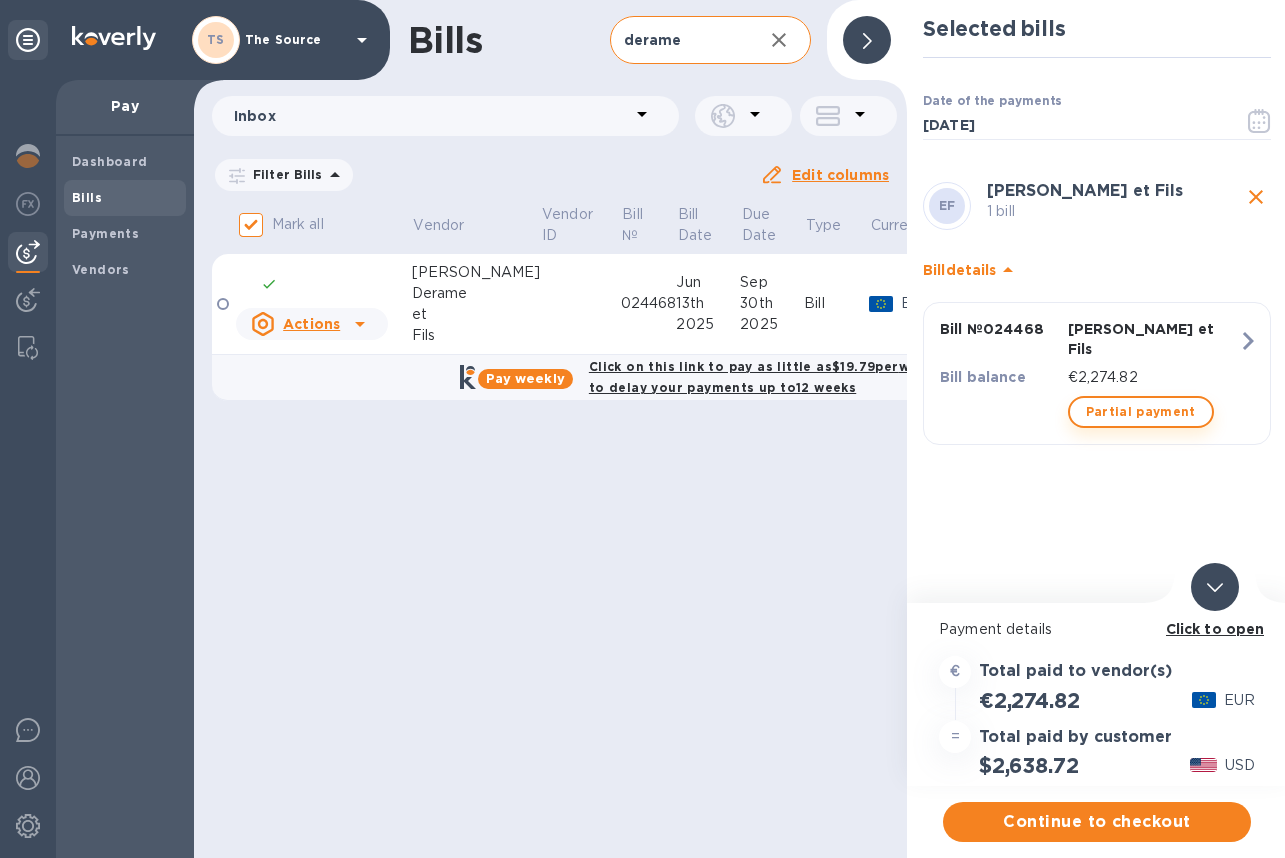 click on "Partial payment" at bounding box center (1141, 412) 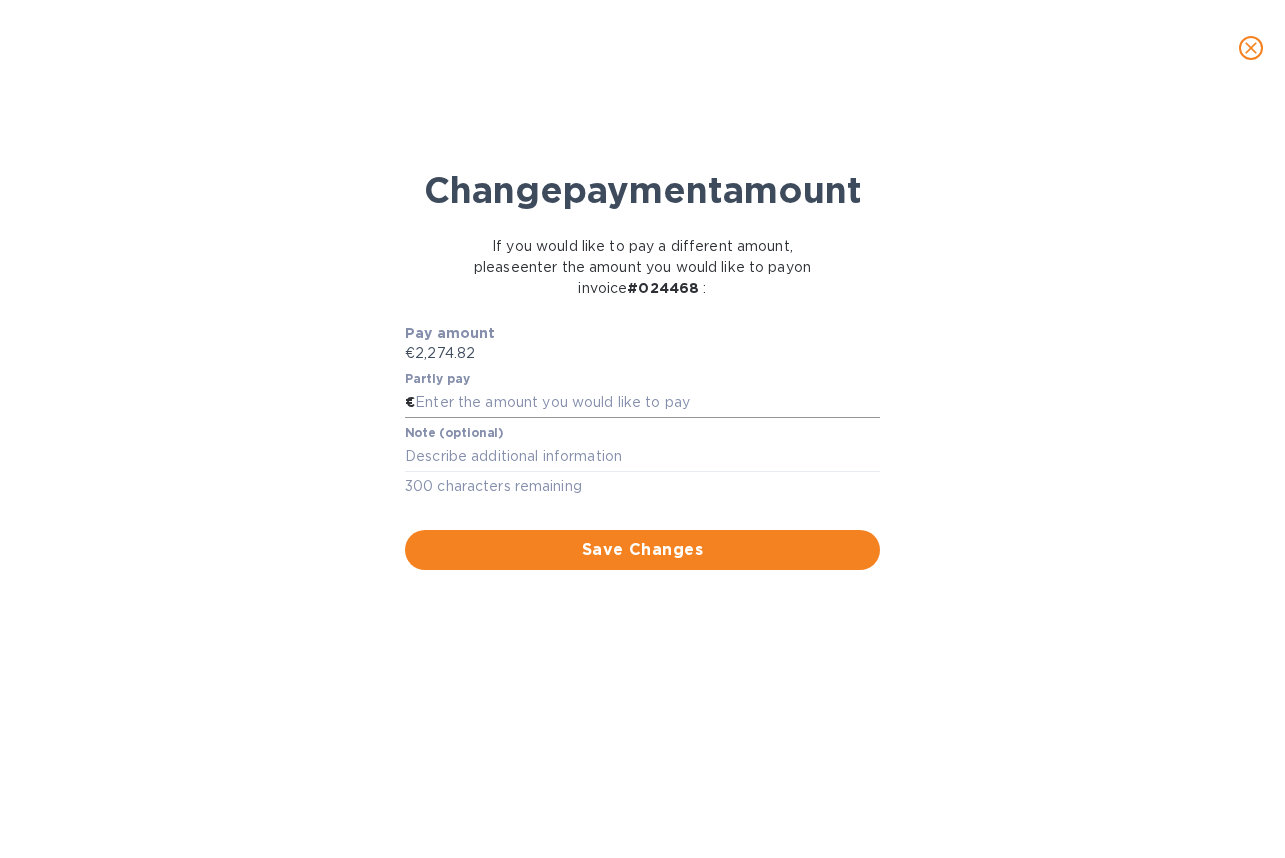 click at bounding box center [647, 403] 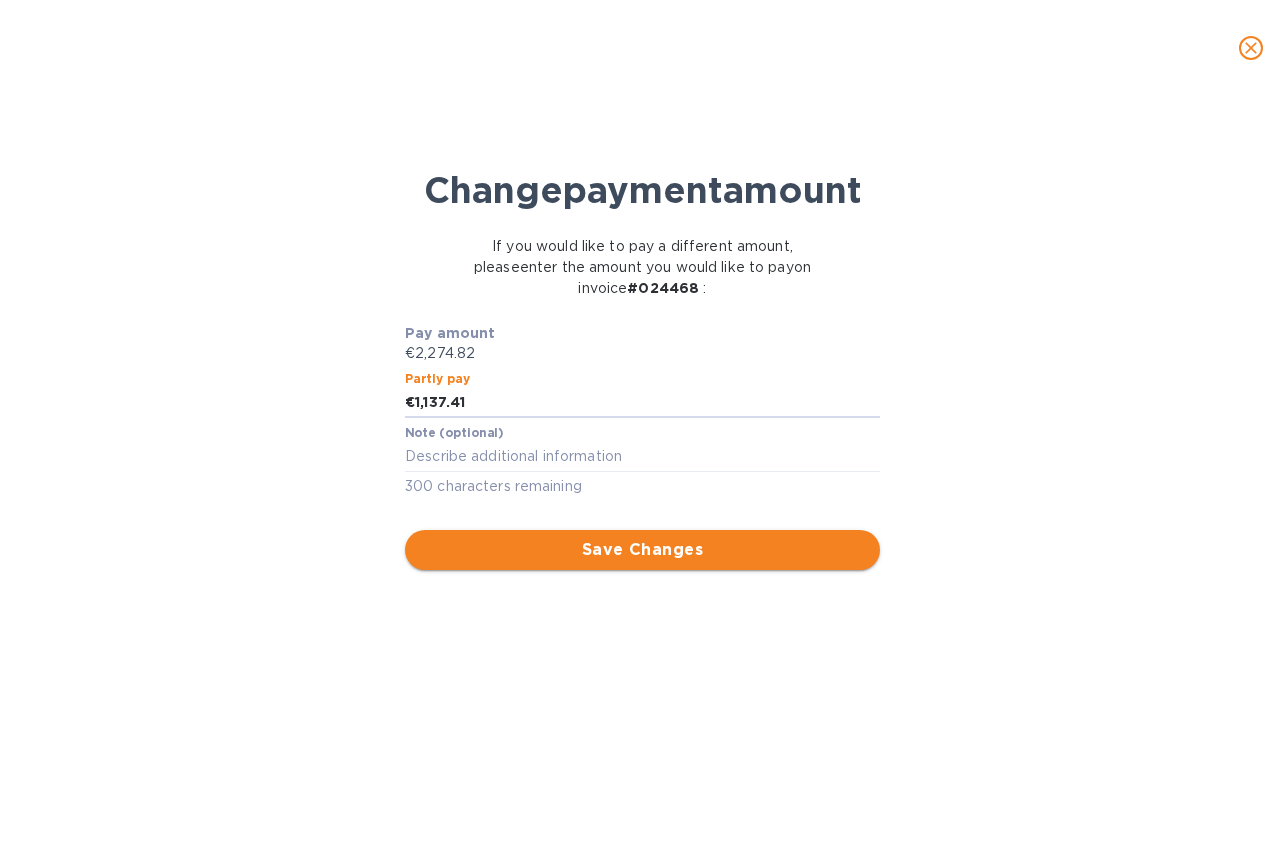 type on "1,137.41" 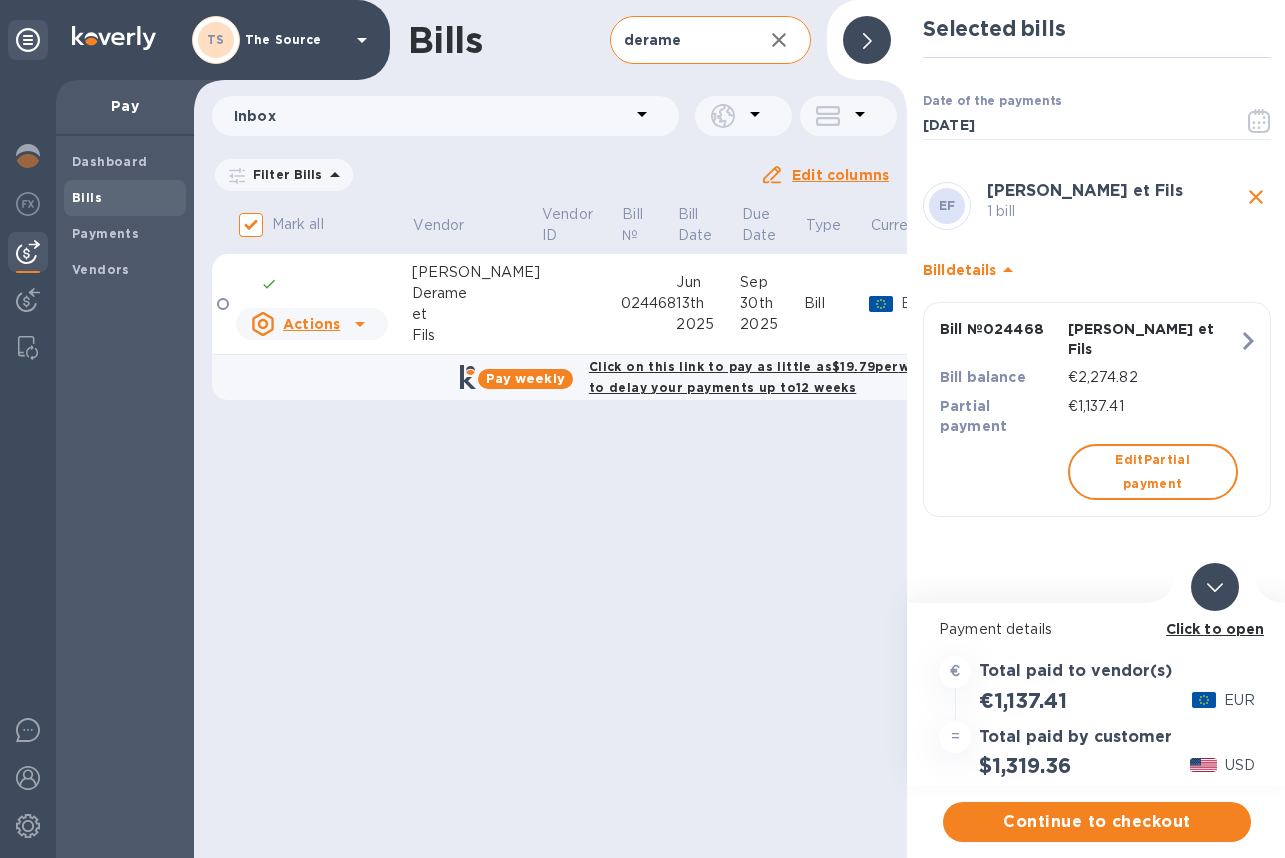 click at bounding box center (1215, 587) 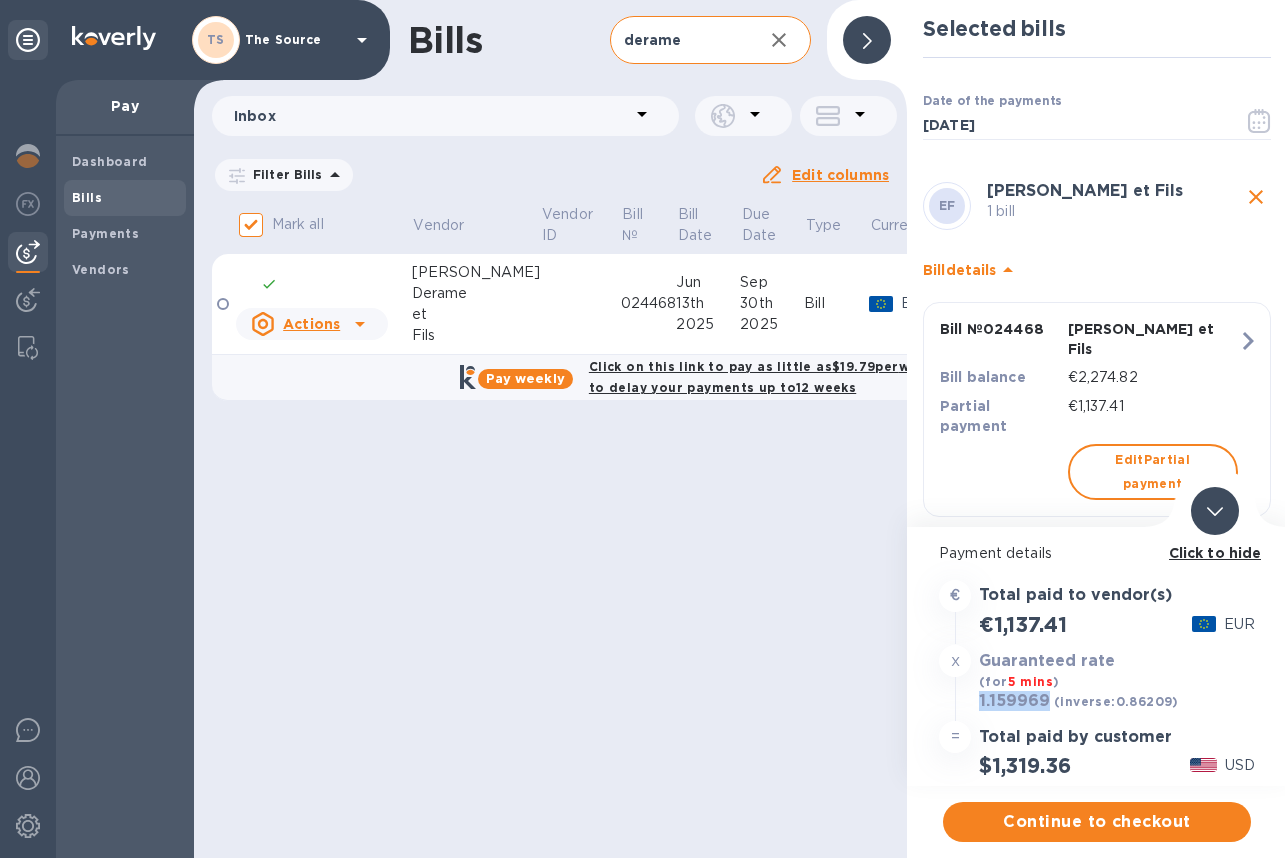 drag, startPoint x: 1049, startPoint y: 704, endPoint x: 964, endPoint y: 703, distance: 85.00588 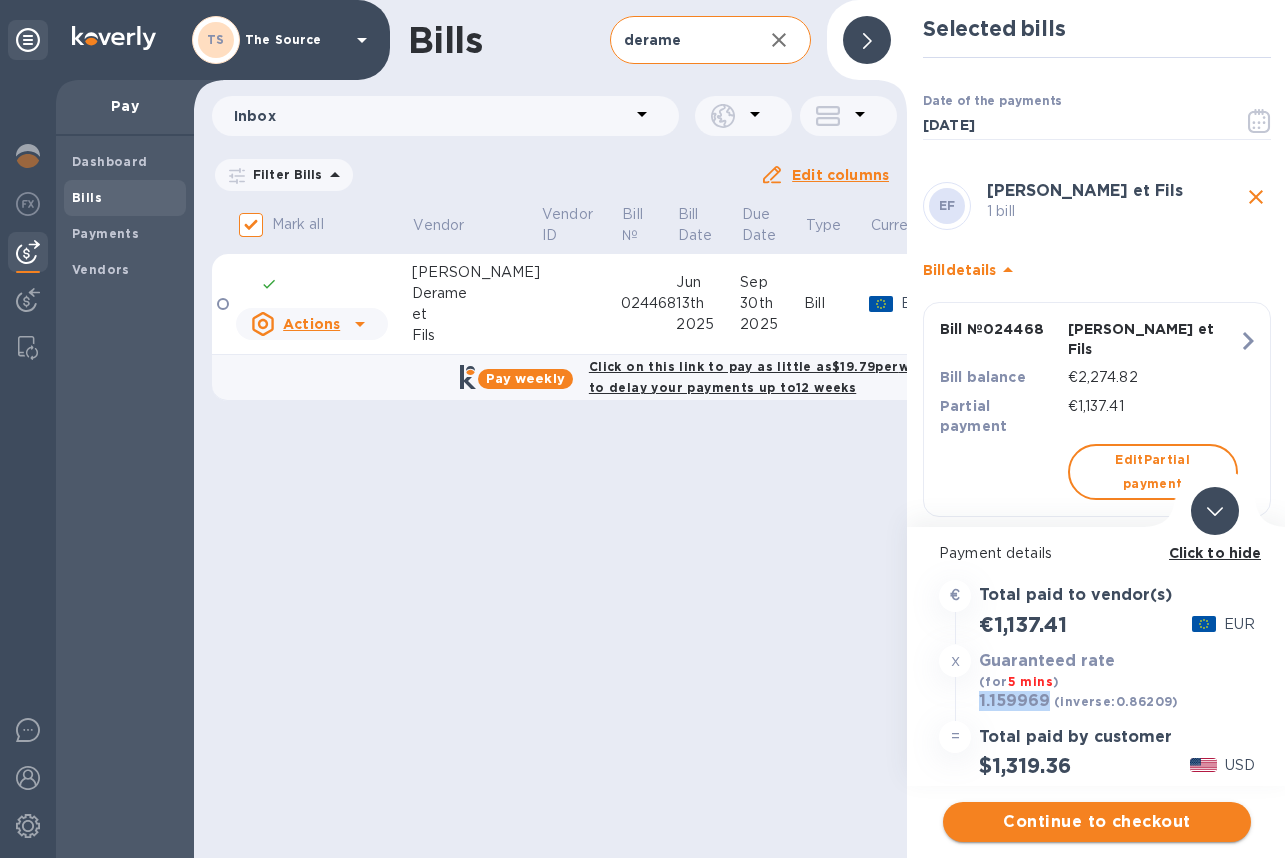 click on "Continue to checkout" at bounding box center (1097, 822) 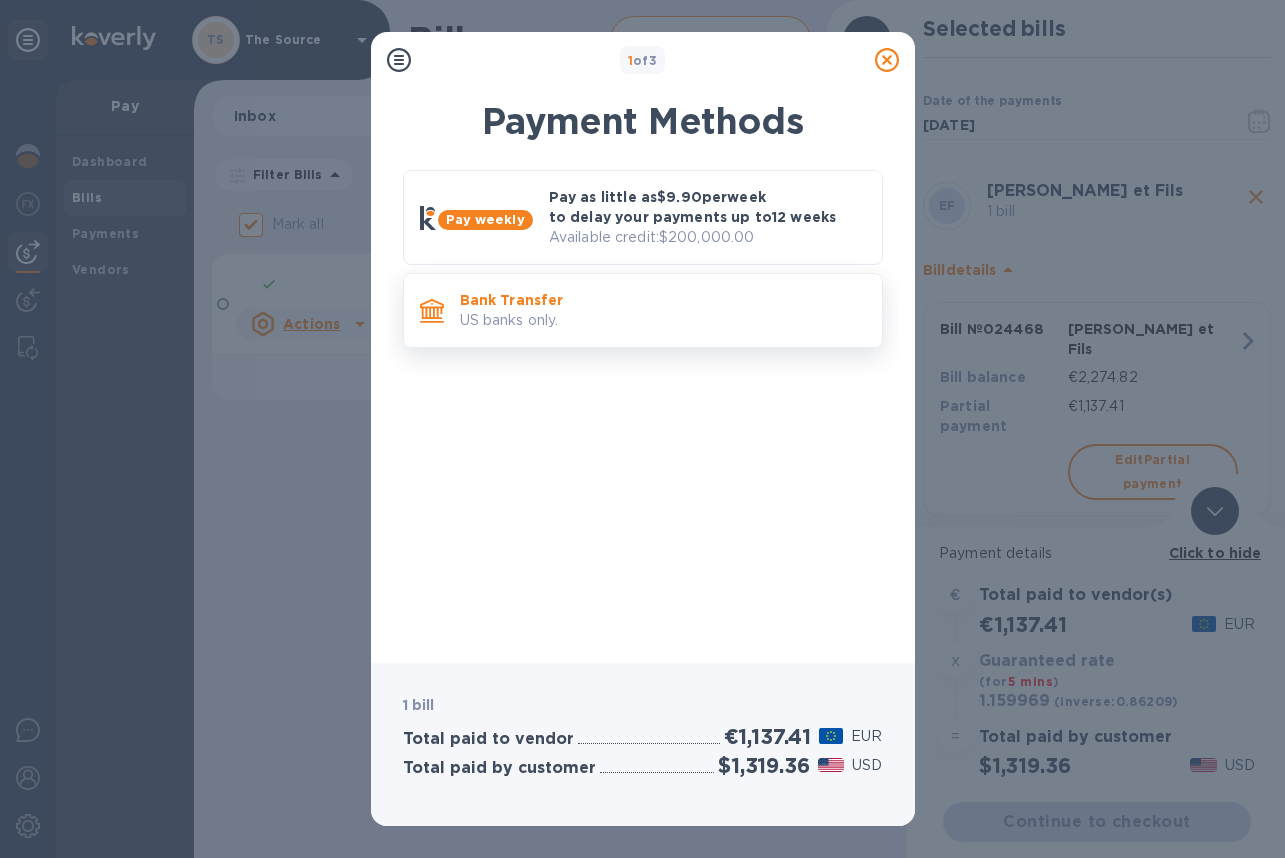 click on "Bank Transfer" at bounding box center [663, 300] 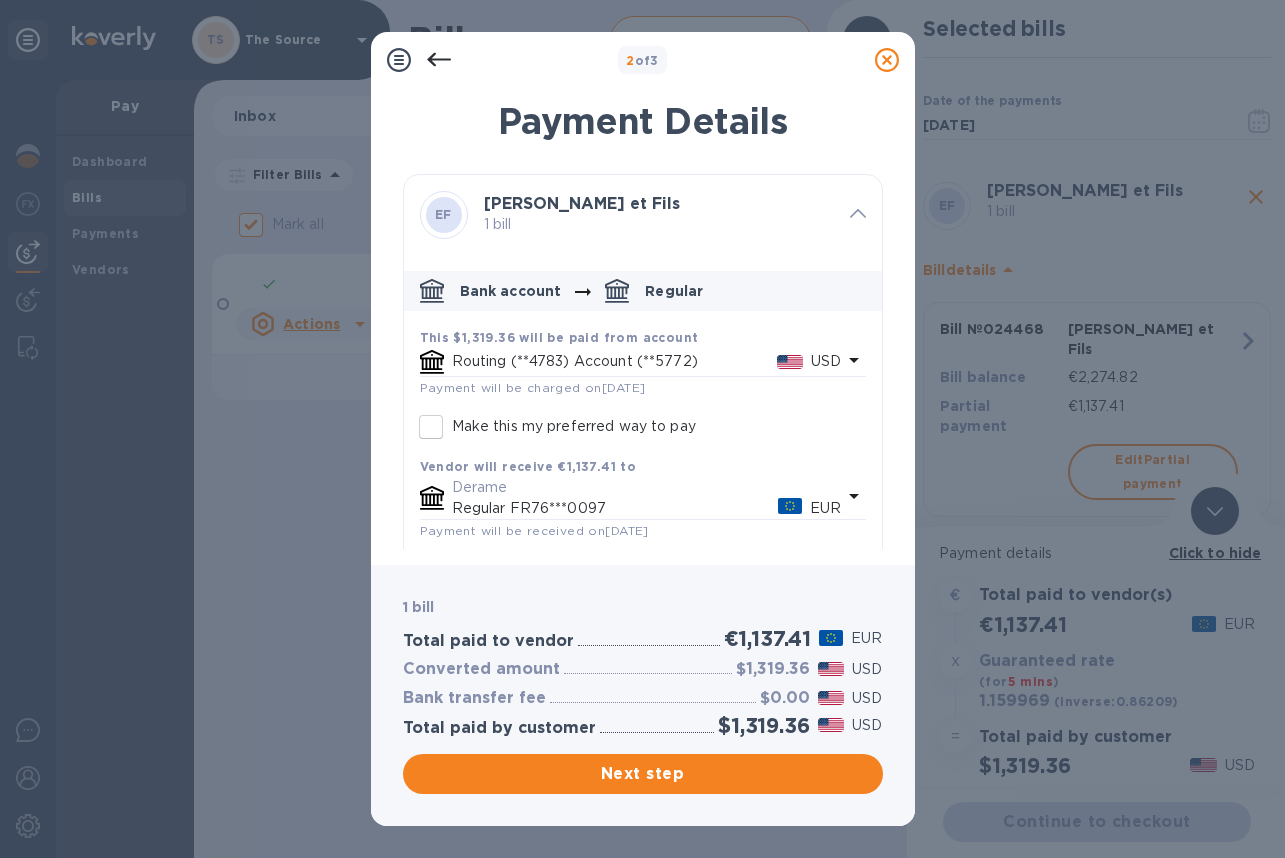 click on "USD" at bounding box center (826, 361) 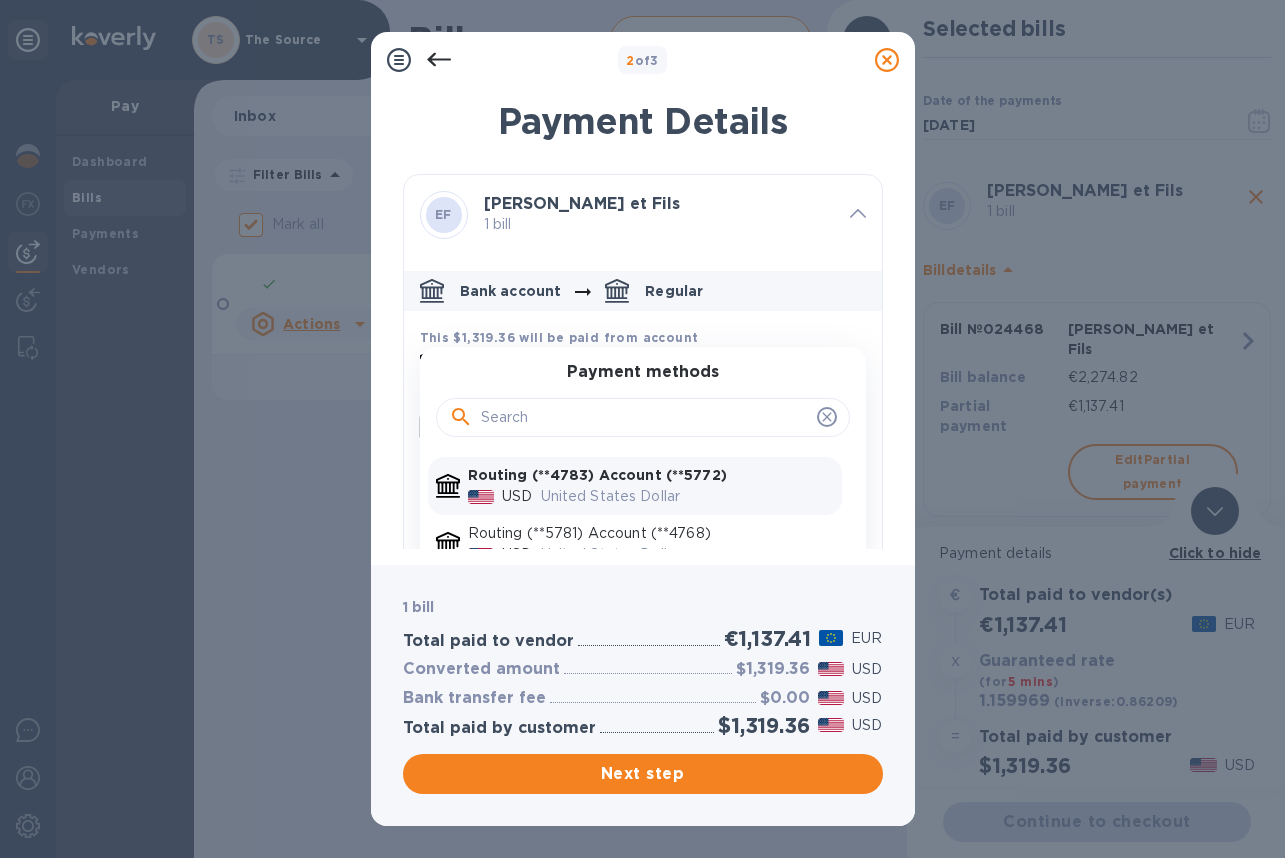 click on "Payment methods" at bounding box center [643, 406] 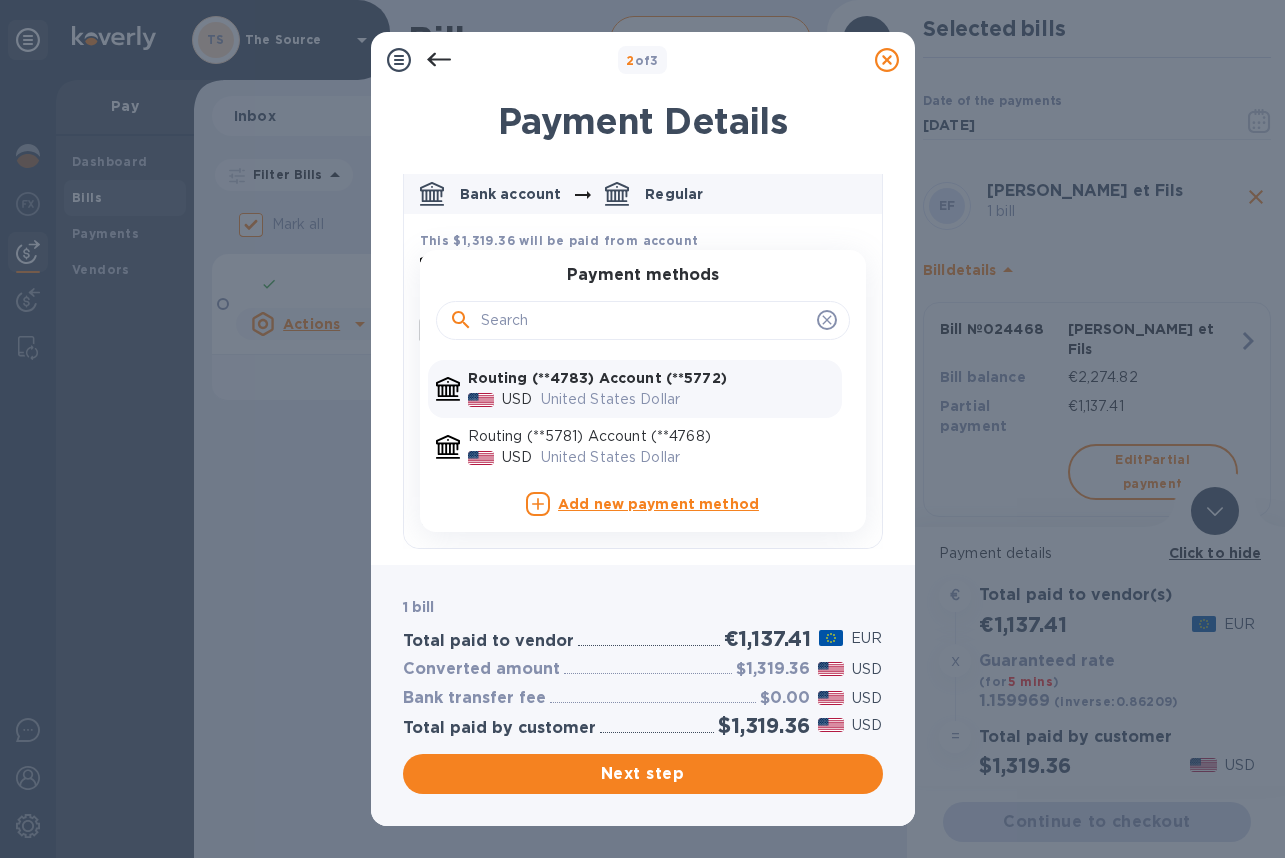 scroll, scrollTop: 99, scrollLeft: 0, axis: vertical 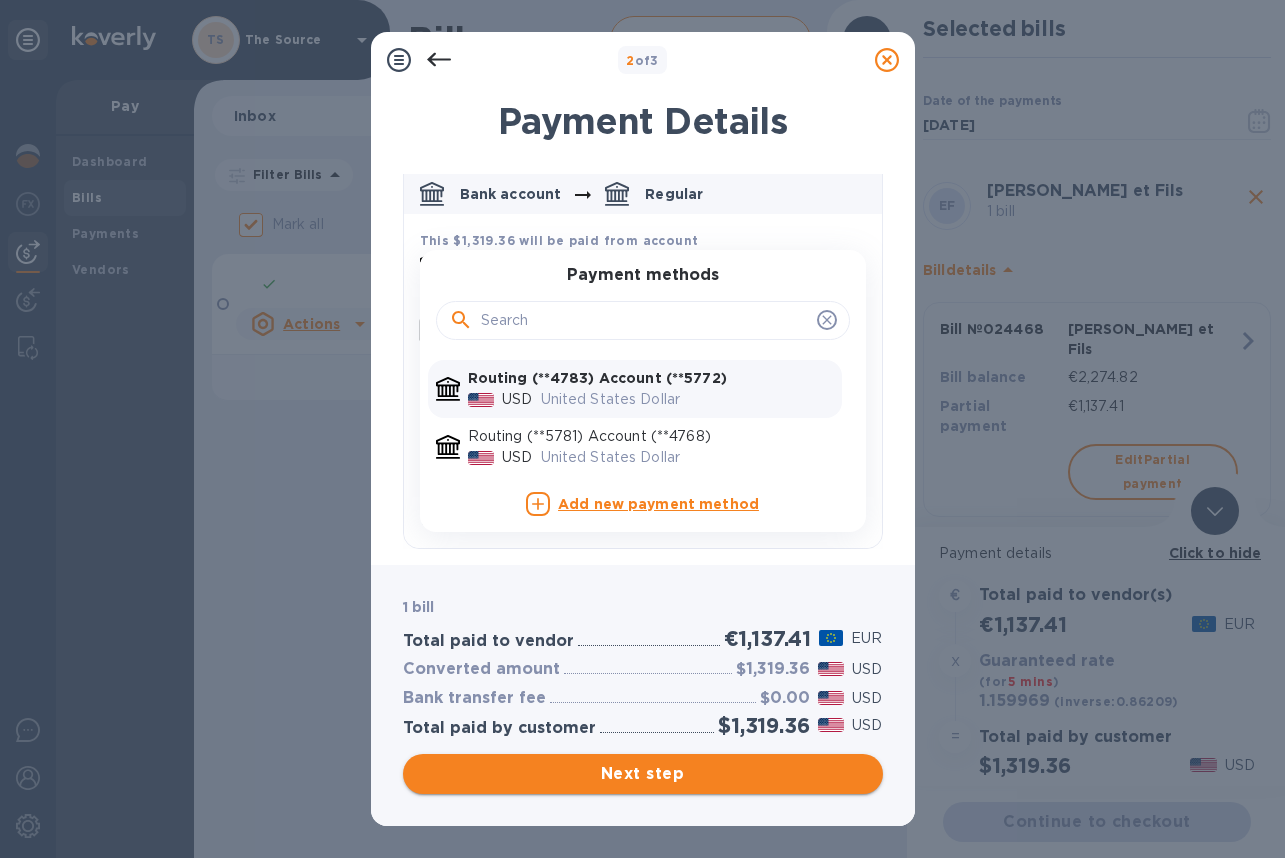 click on "Next step" at bounding box center (643, 774) 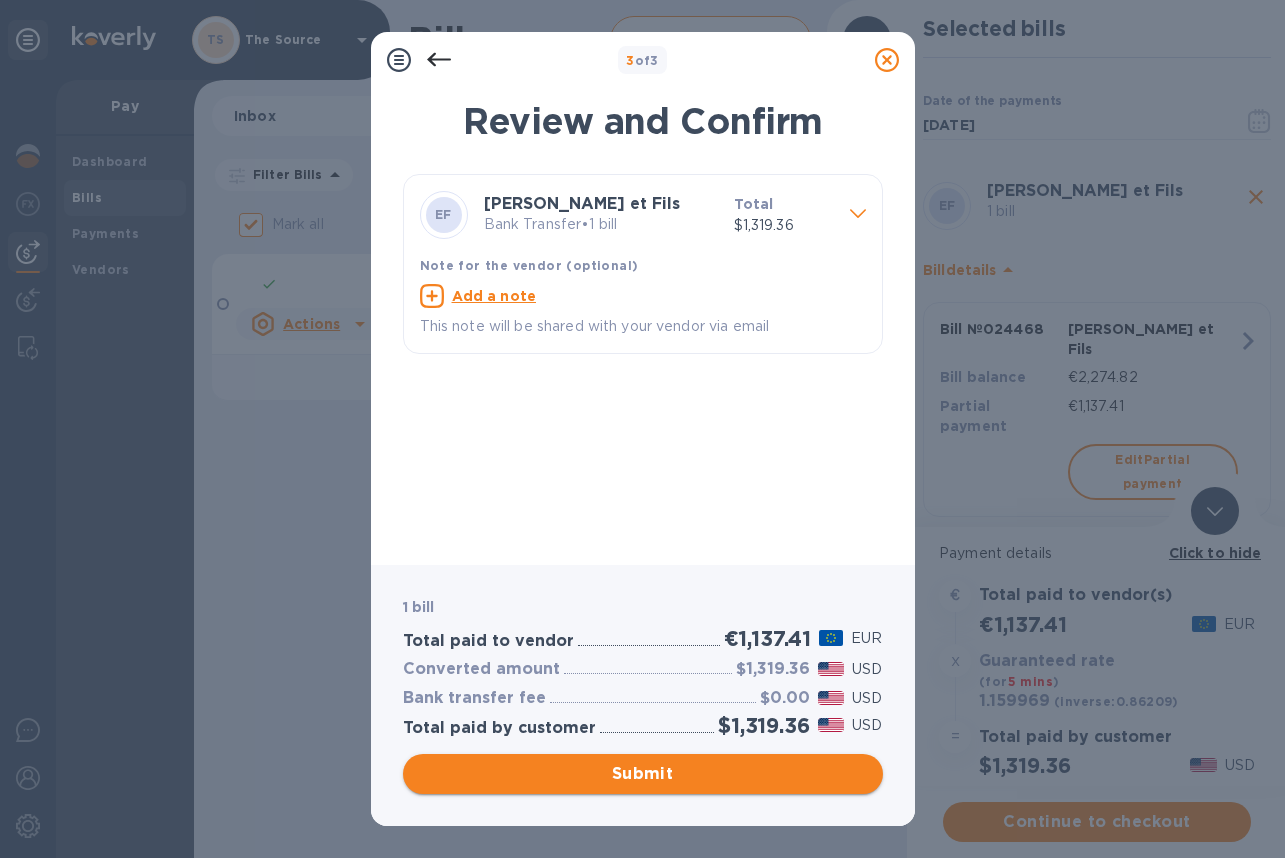 click on "Submit" at bounding box center (643, 774) 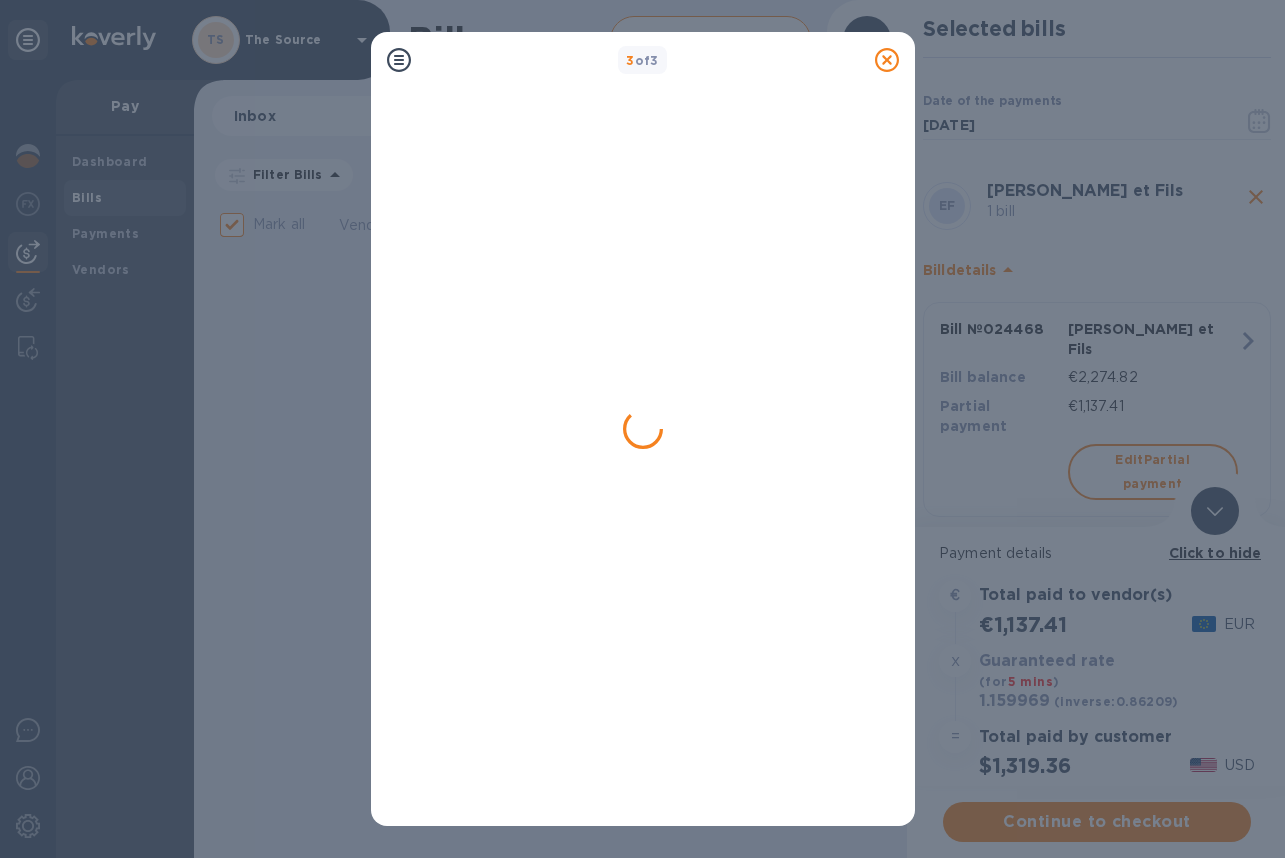 checkbox on "false" 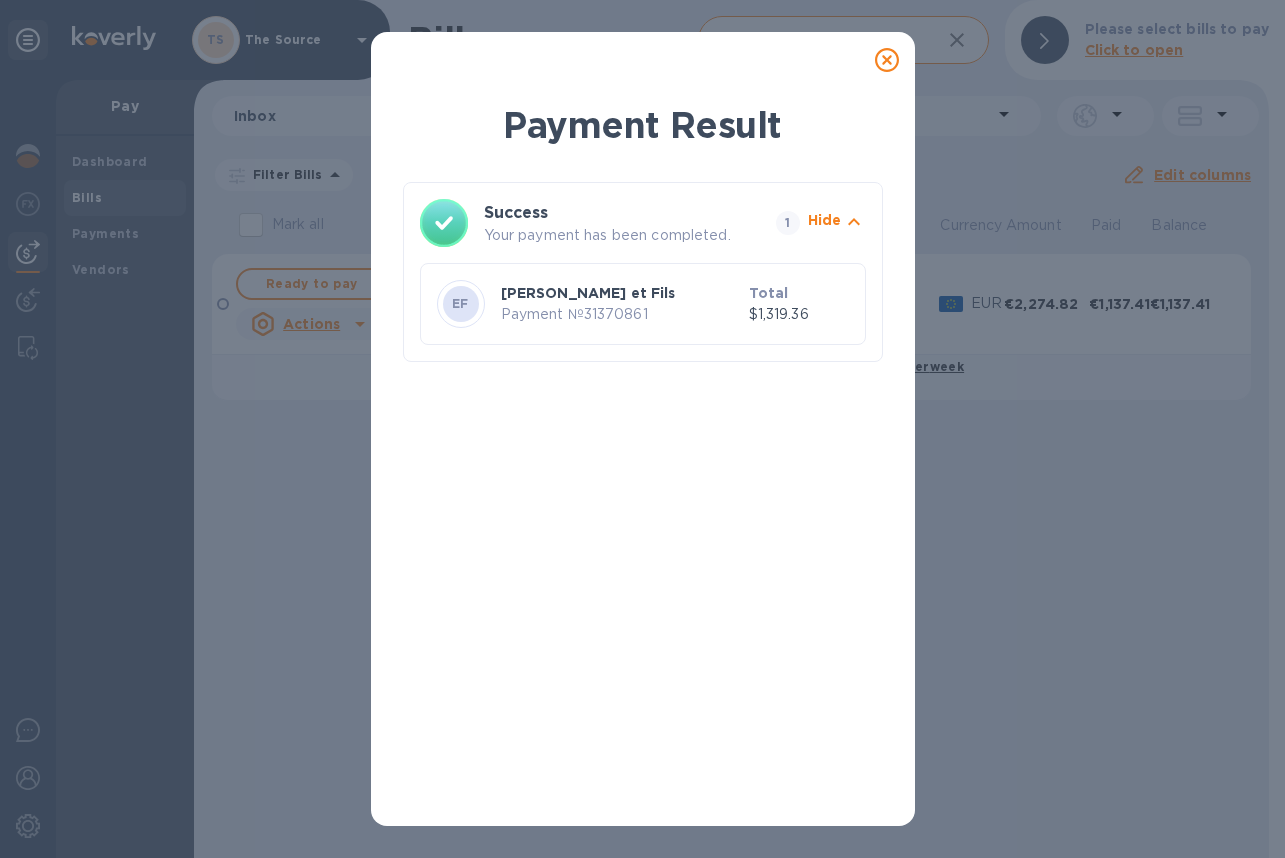 click 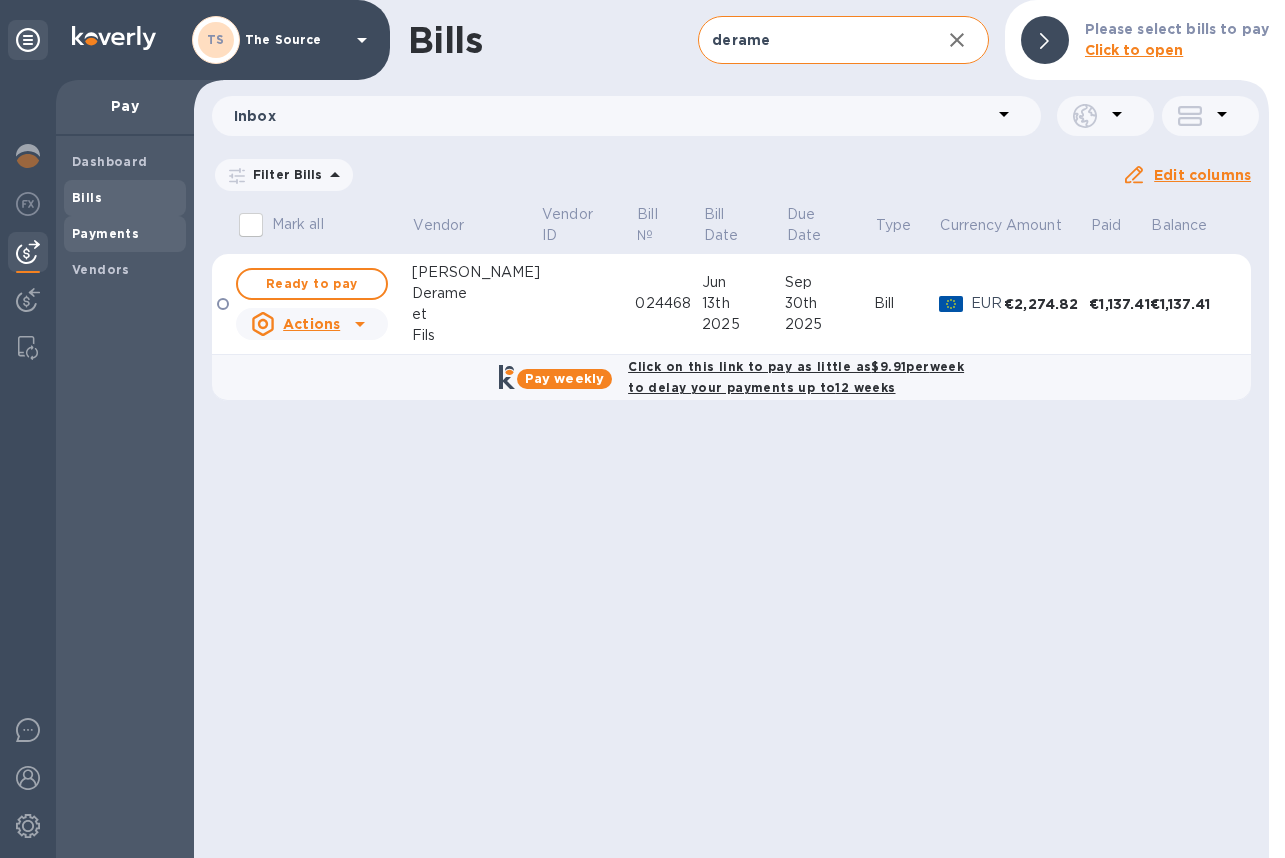 click on "Payments" at bounding box center (105, 233) 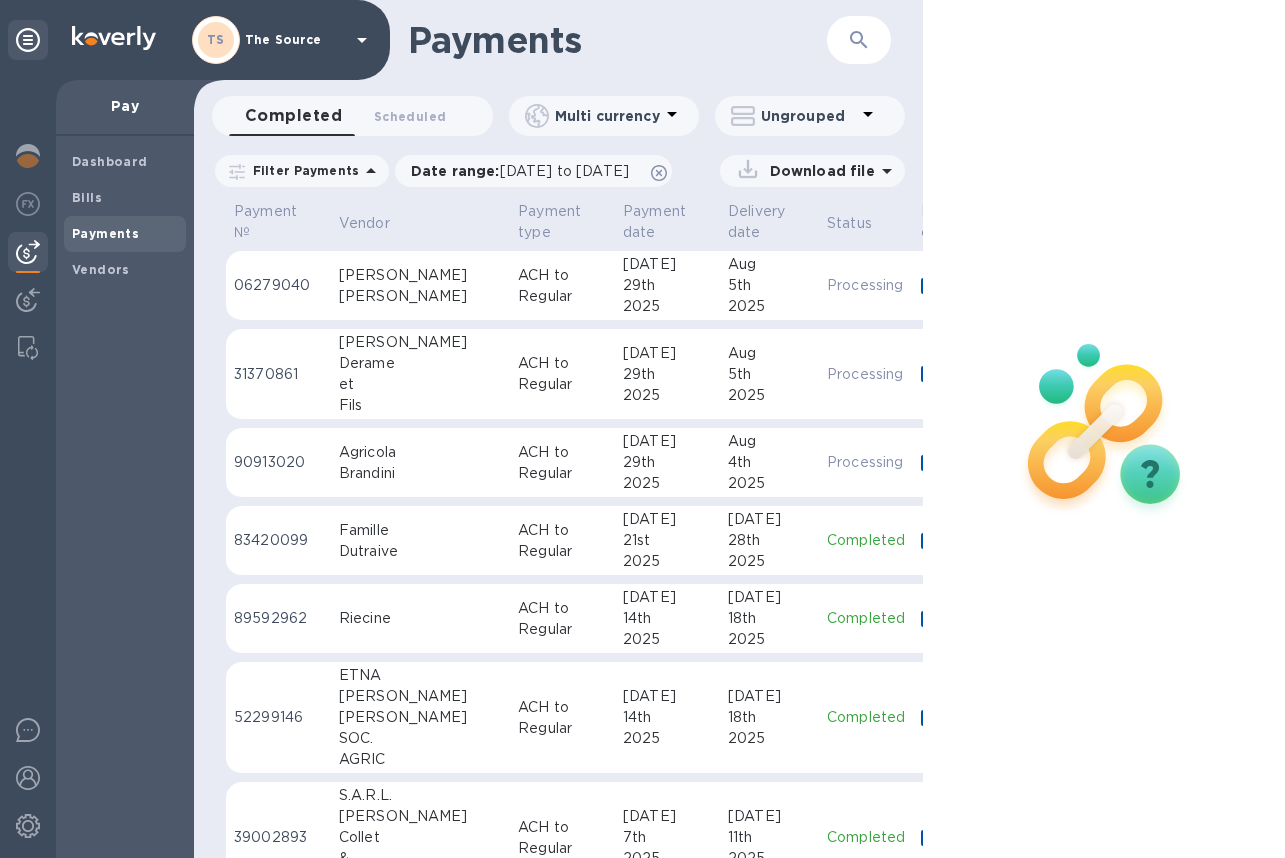 click on "Derame" at bounding box center [420, 363] 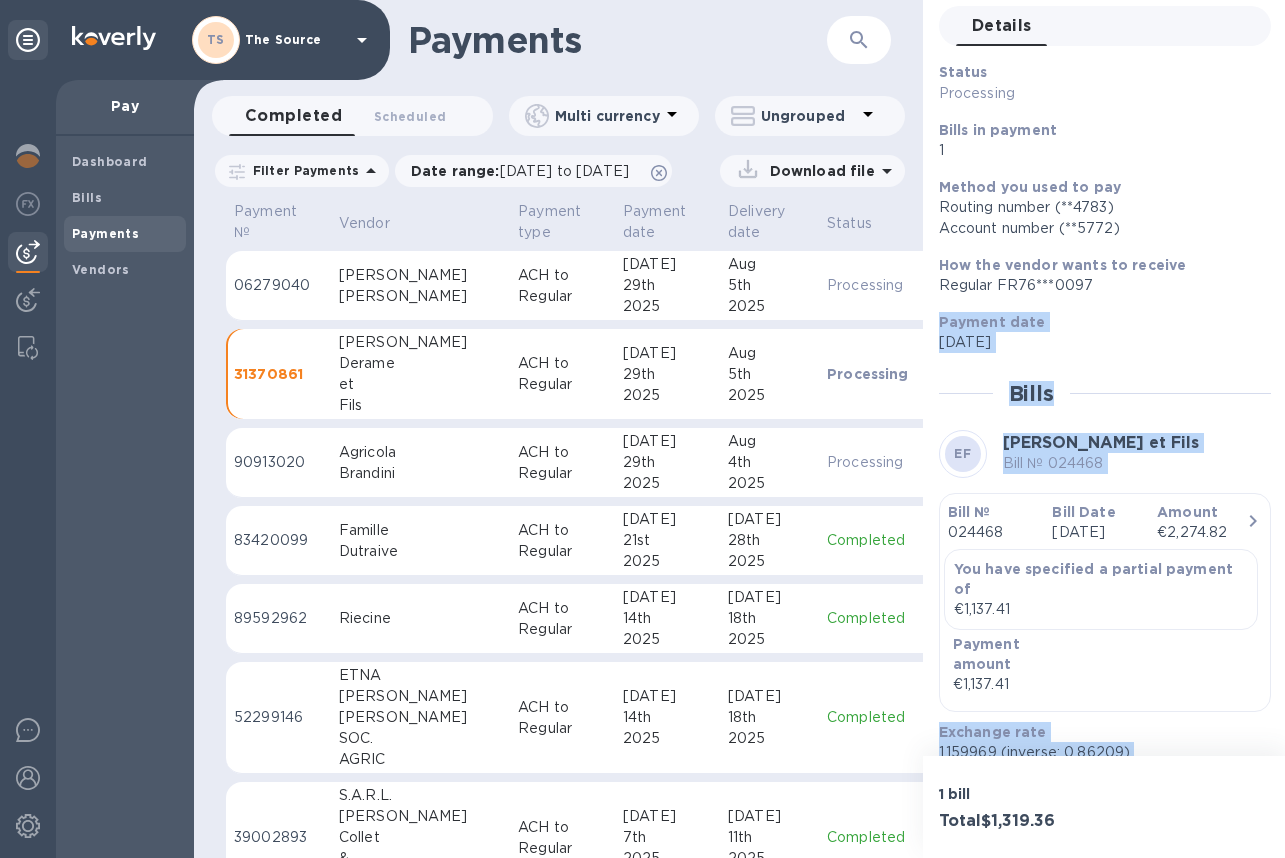 scroll, scrollTop: 240, scrollLeft: 0, axis: vertical 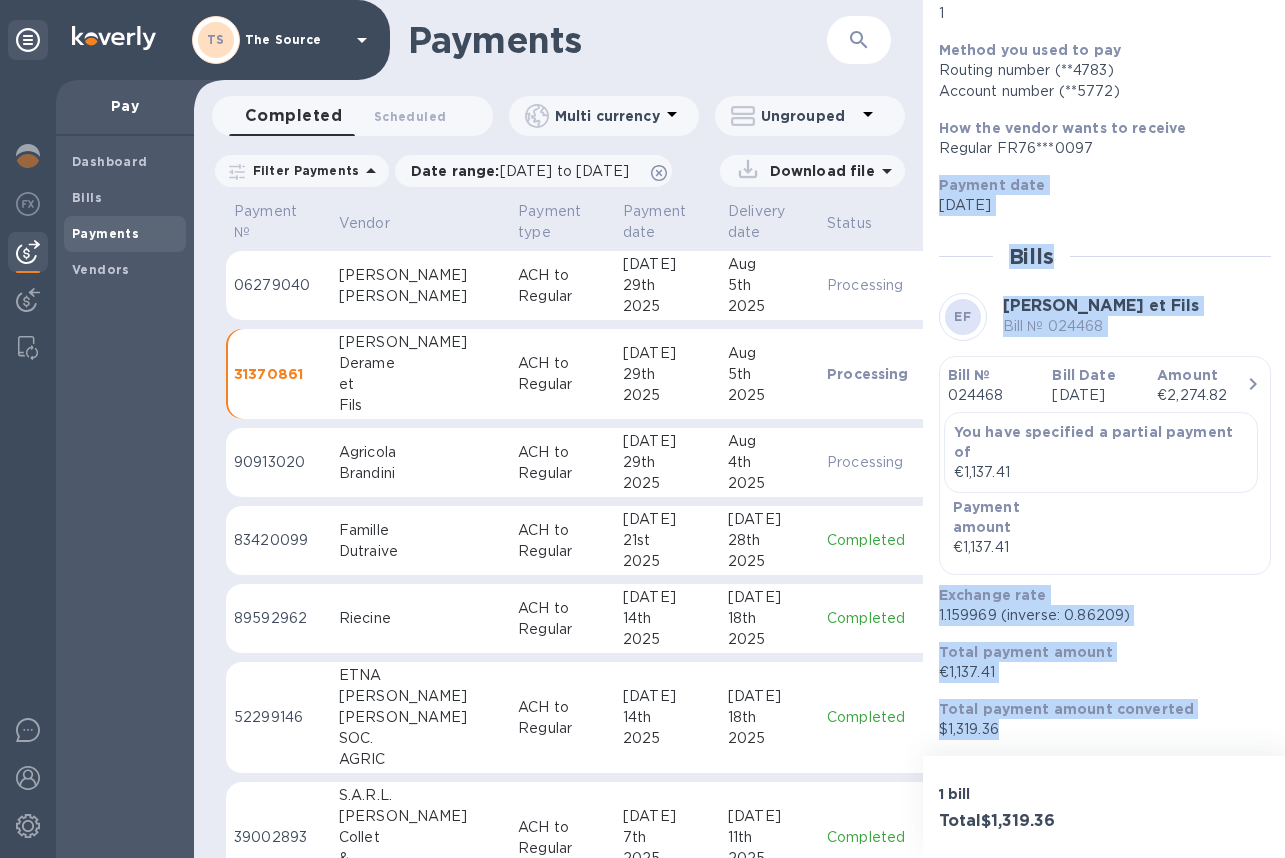 drag, startPoint x: 938, startPoint y: 402, endPoint x: 1093, endPoint y: 748, distance: 379.1319 